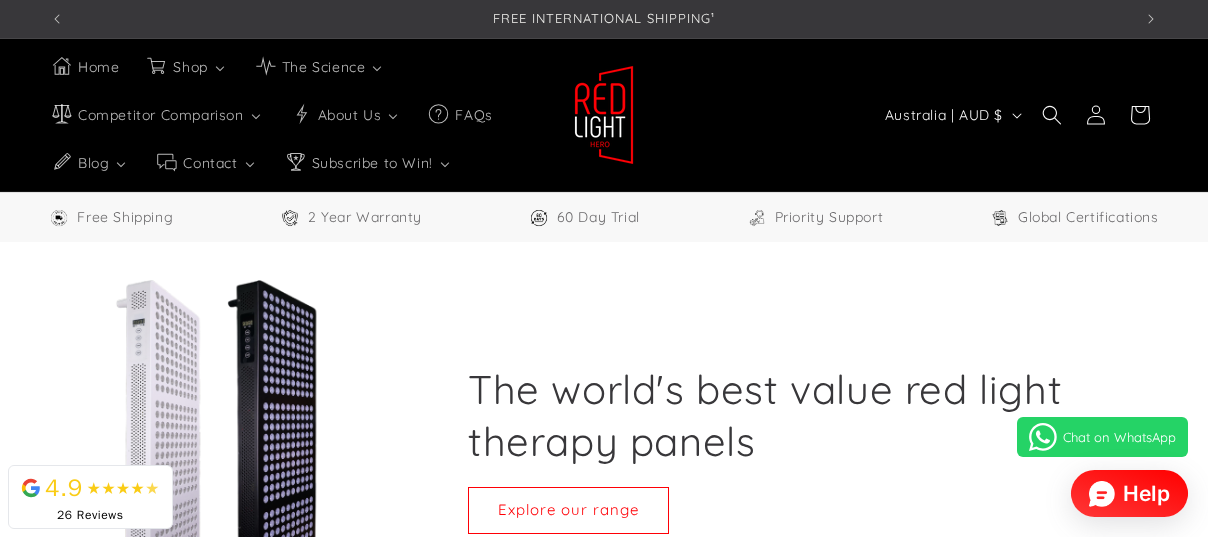 select on "**" 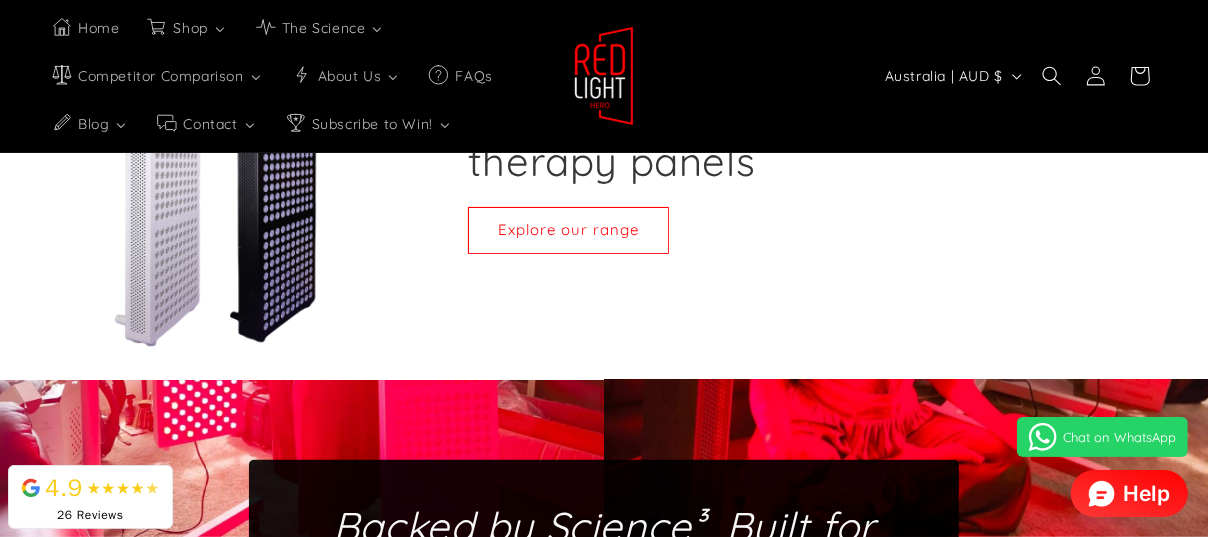 scroll, scrollTop: 585, scrollLeft: 0, axis: vertical 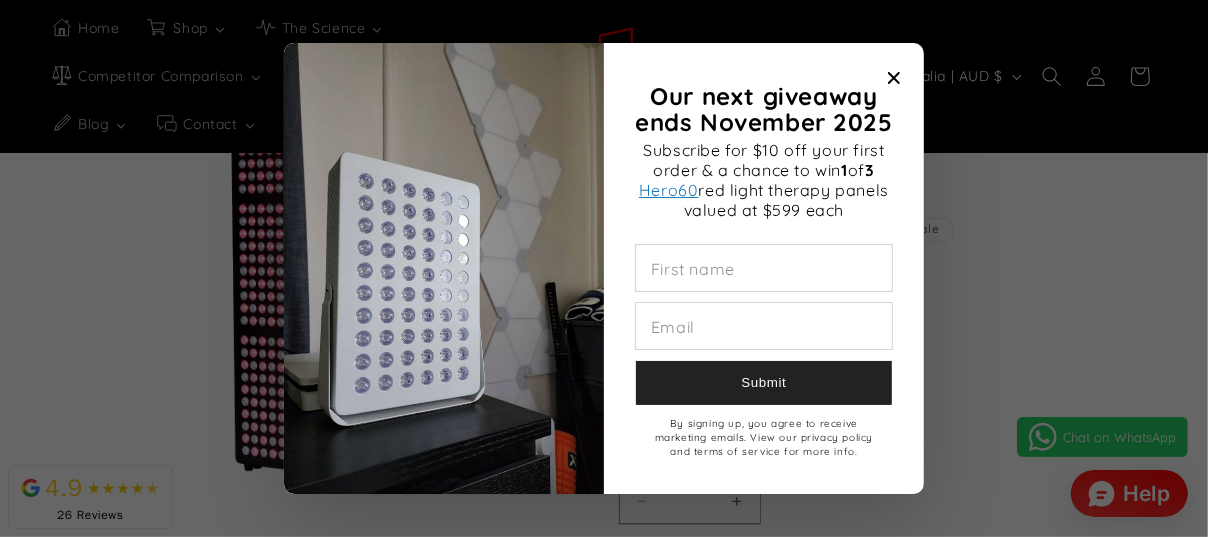 click on "Send Us a Message
Send Message
Skip to content
FREE INTERNATIONAL SHIPPING¹
60 DAY RETURN POLICY²
5% off welcome gift - use code HERO at checkout (one use per customer)
10% off orders above $1500 with code SUPERHERO" at bounding box center (604, -2102) 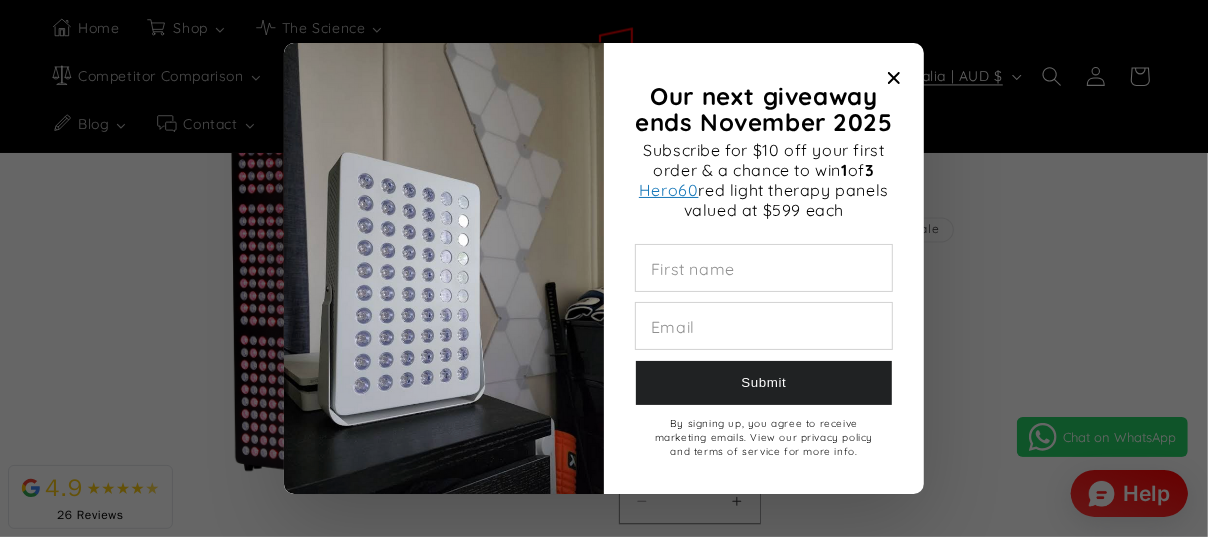 click at bounding box center (894, 78) 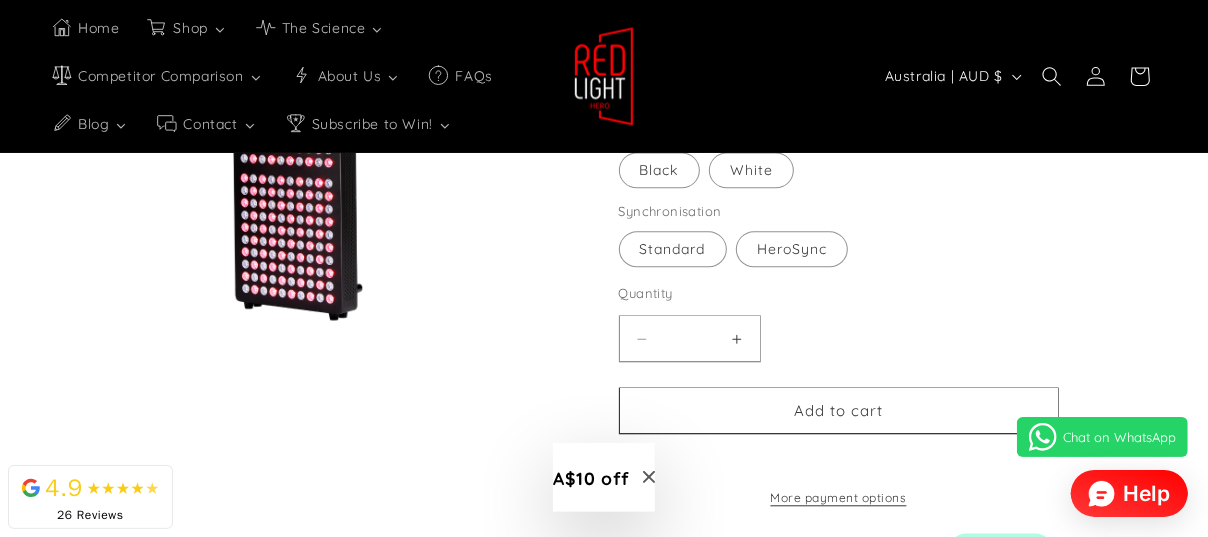 scroll, scrollTop: 2308, scrollLeft: 0, axis: vertical 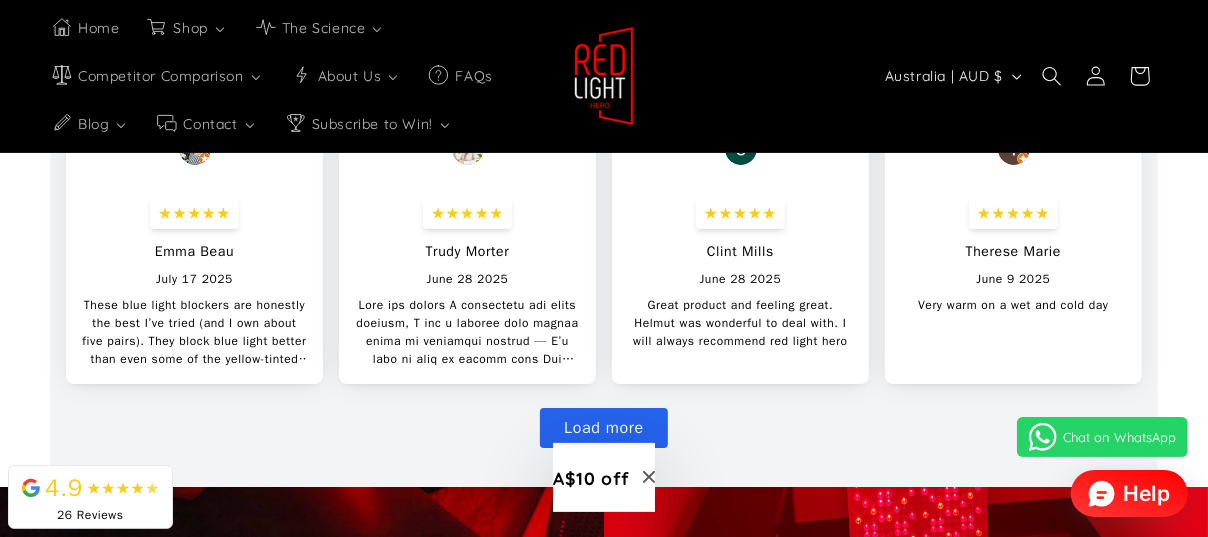 click 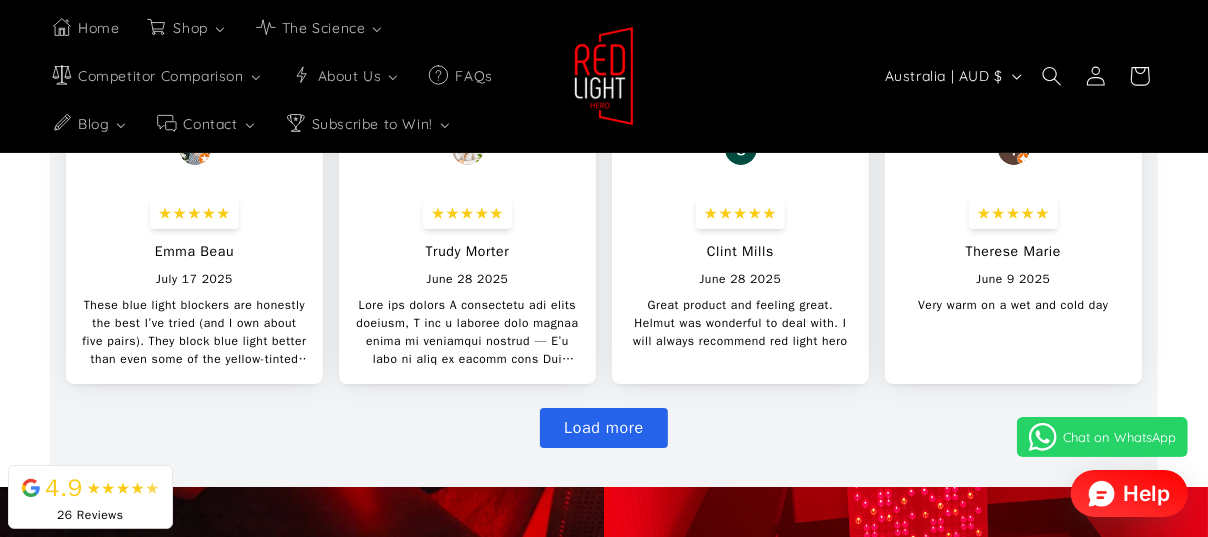 scroll, scrollTop: 0, scrollLeft: 0, axis: both 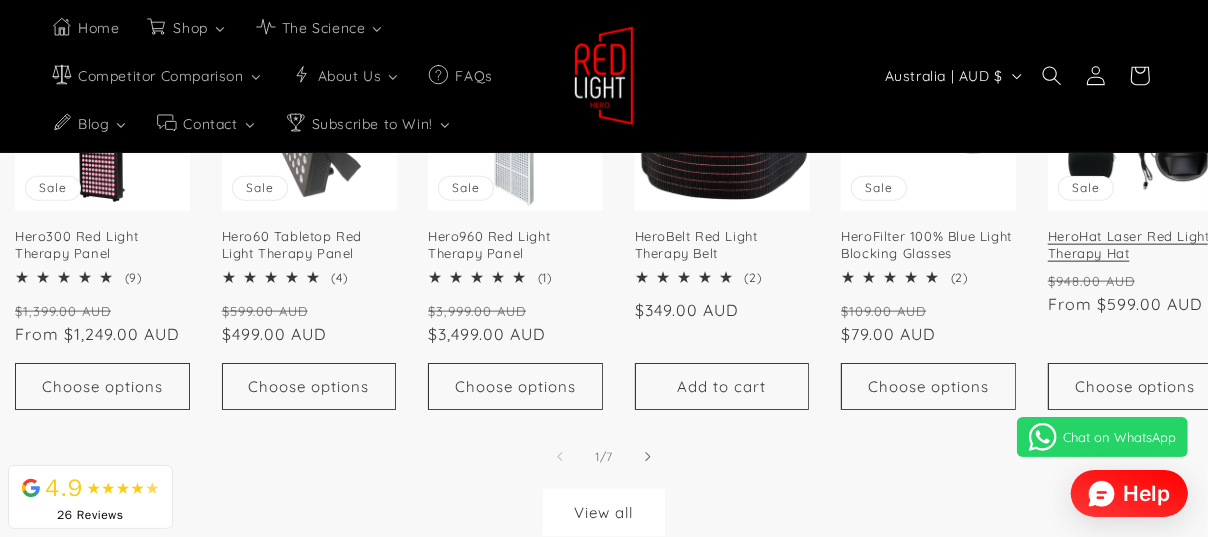 click on "HeroHat Laser Red Light Therapy Hat" at bounding box center [1135, 245] 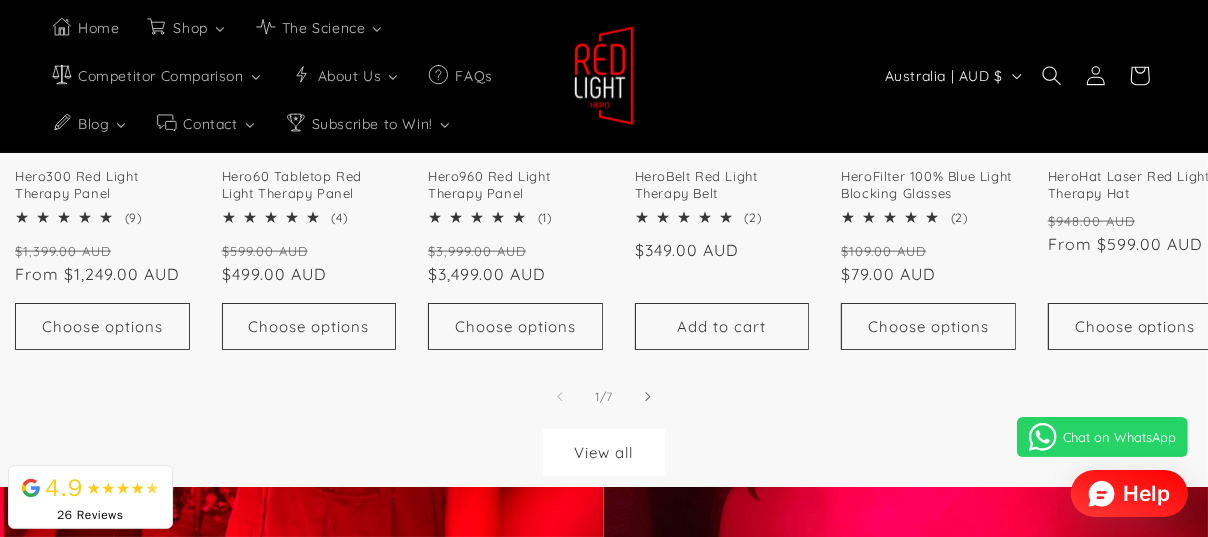 scroll, scrollTop: 0, scrollLeft: 1082, axis: horizontal 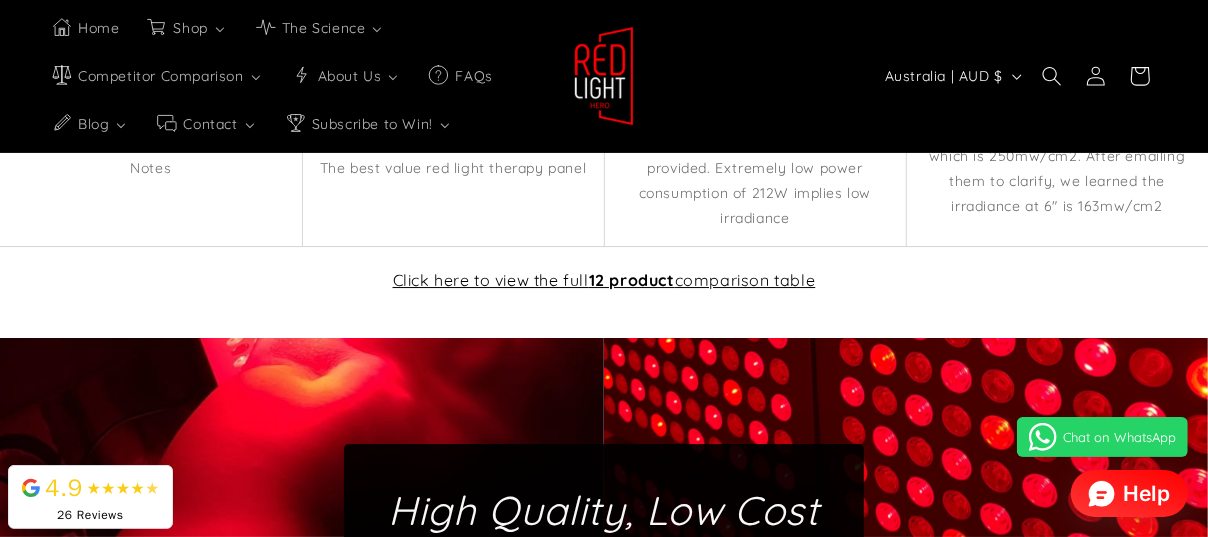 click on "Click here to view the full  12 product  comparison table" at bounding box center (604, 280) 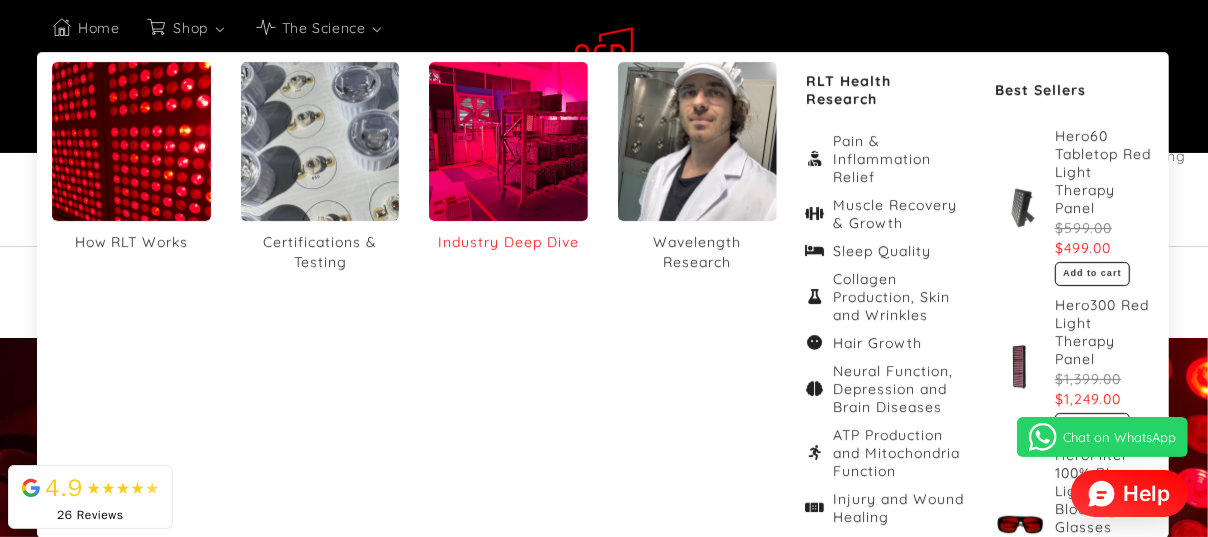 scroll, scrollTop: 0, scrollLeft: 2164, axis: horizontal 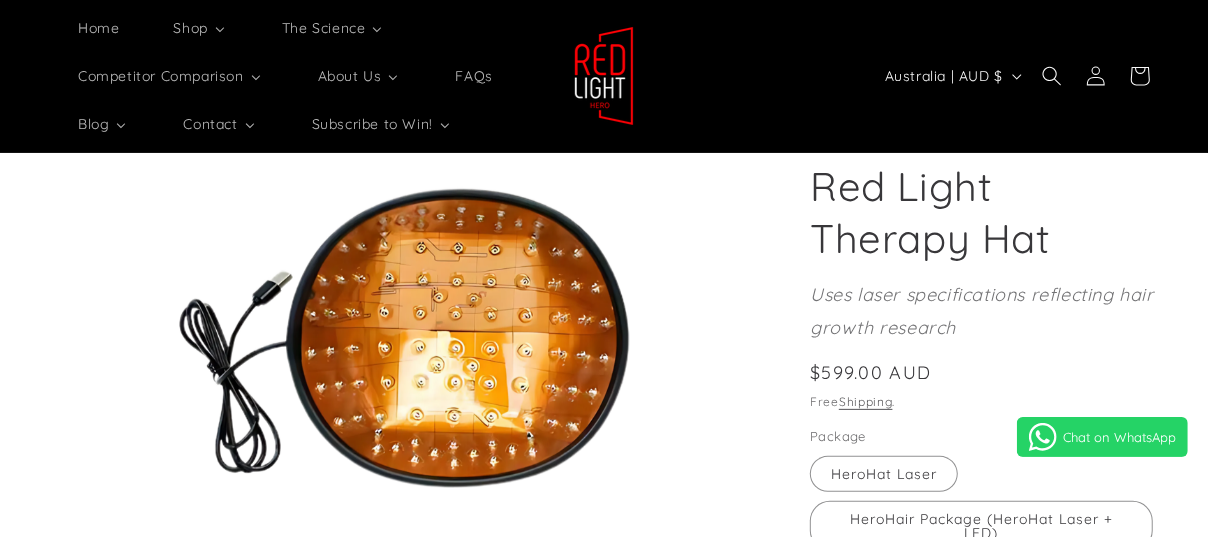select on "**" 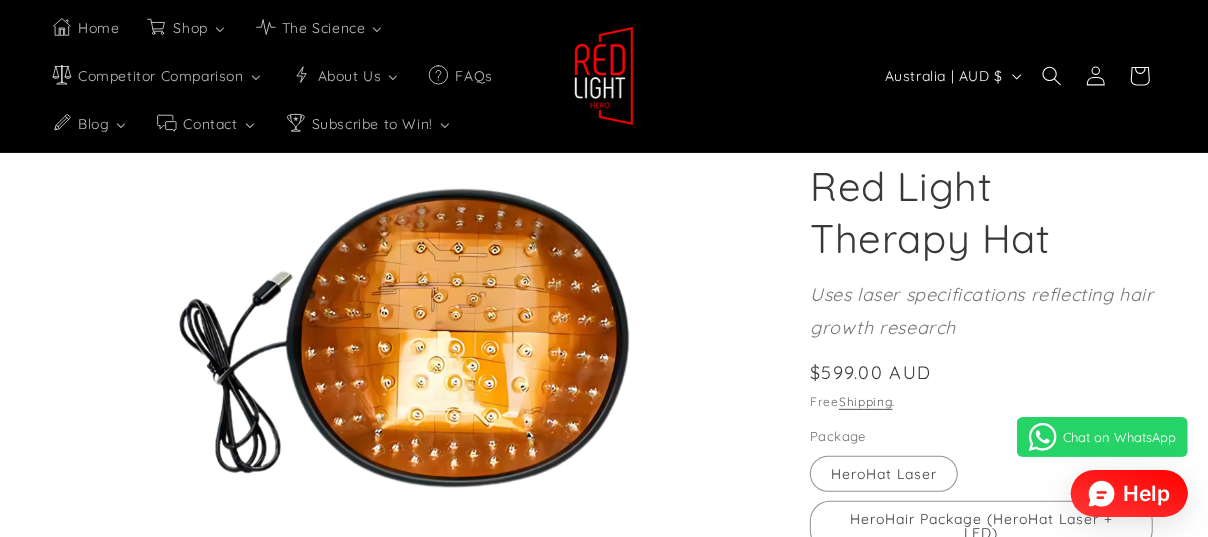 scroll, scrollTop: 0, scrollLeft: 1082, axis: horizontal 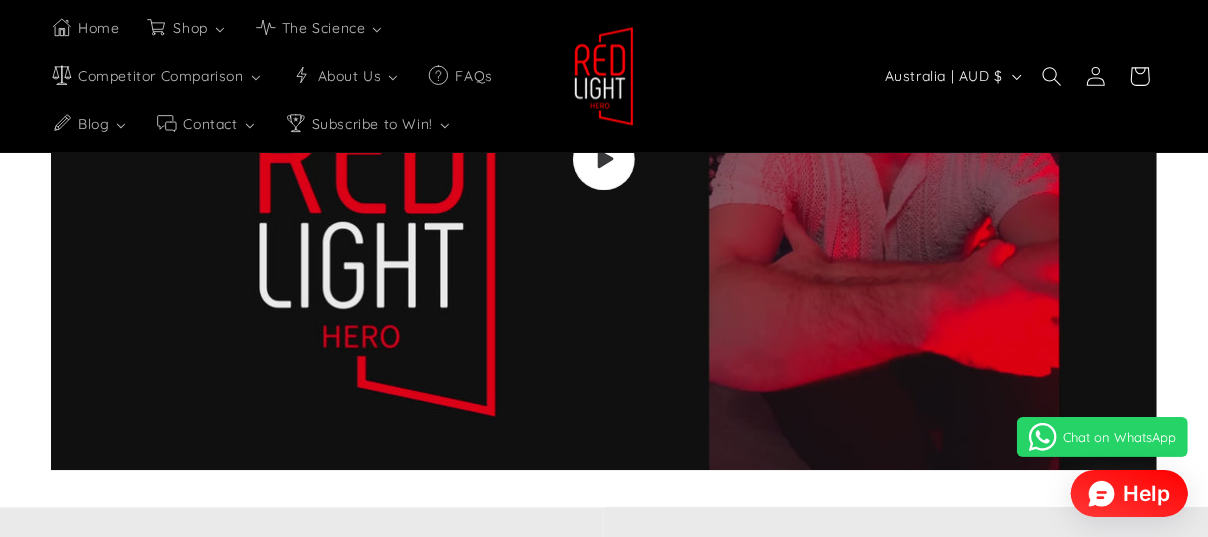 drag, startPoint x: 1214, startPoint y: 42, endPoint x: 1183, endPoint y: 291, distance: 250.9223 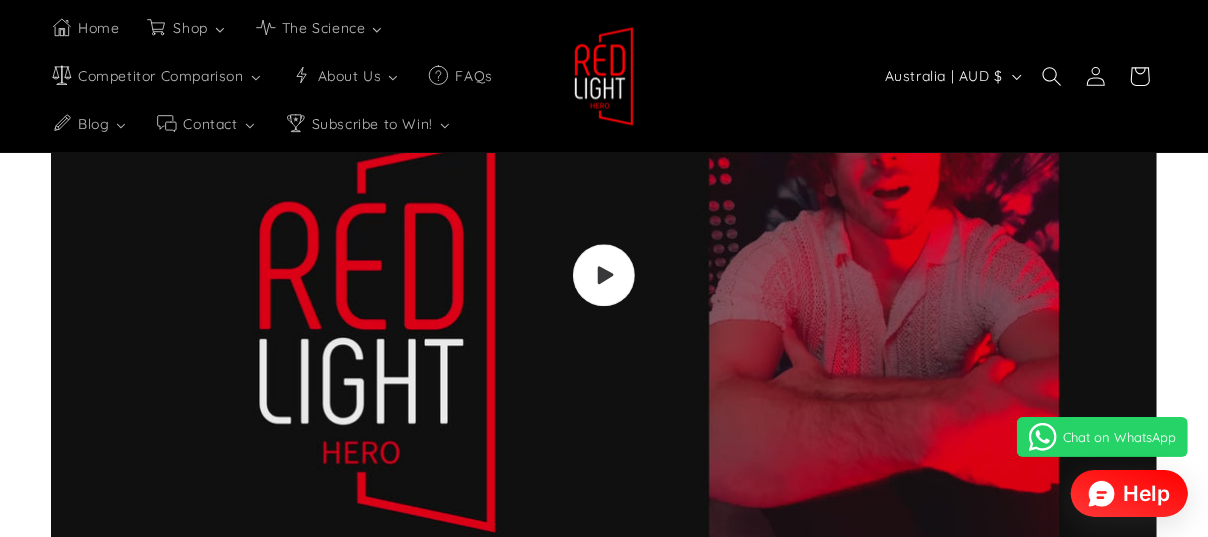 scroll, scrollTop: 2536, scrollLeft: 0, axis: vertical 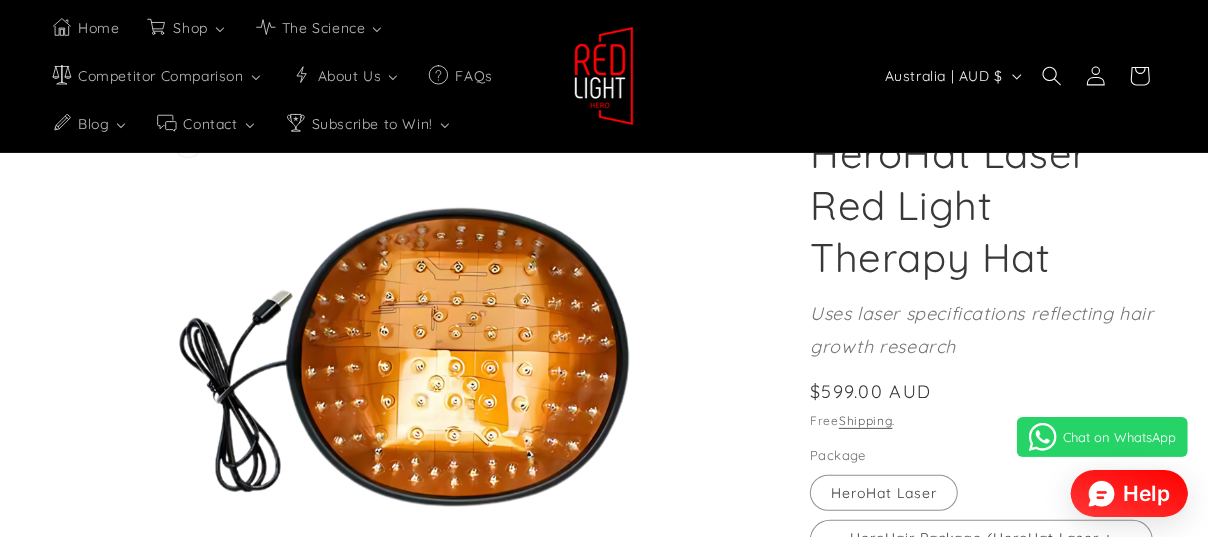 click on "Open media 1 in modal" at bounding box center (161, 614) 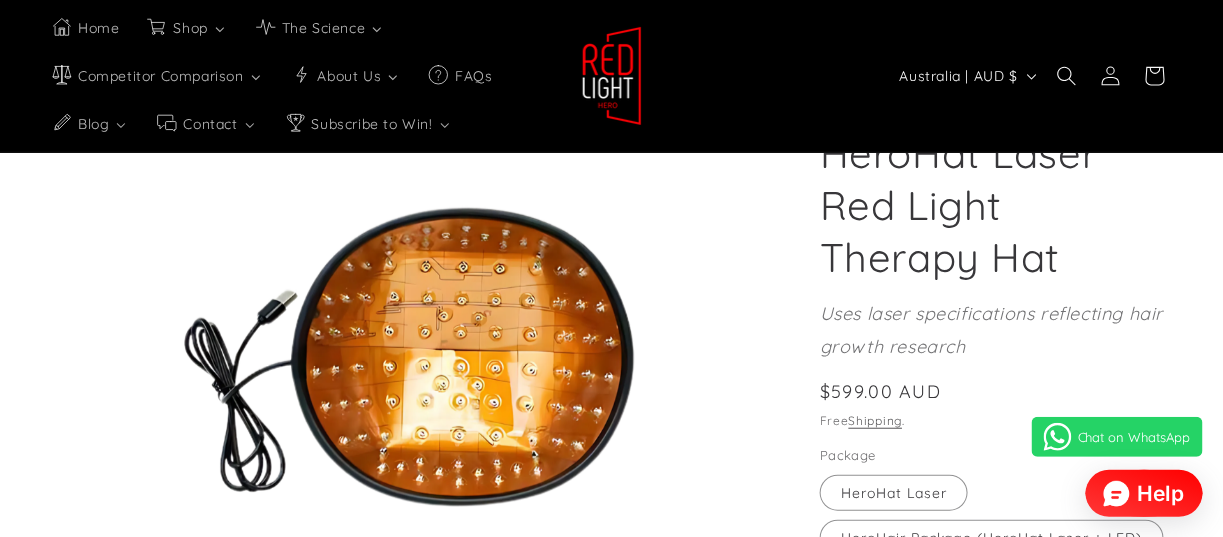 scroll, scrollTop: 0, scrollLeft: 2194, axis: horizontal 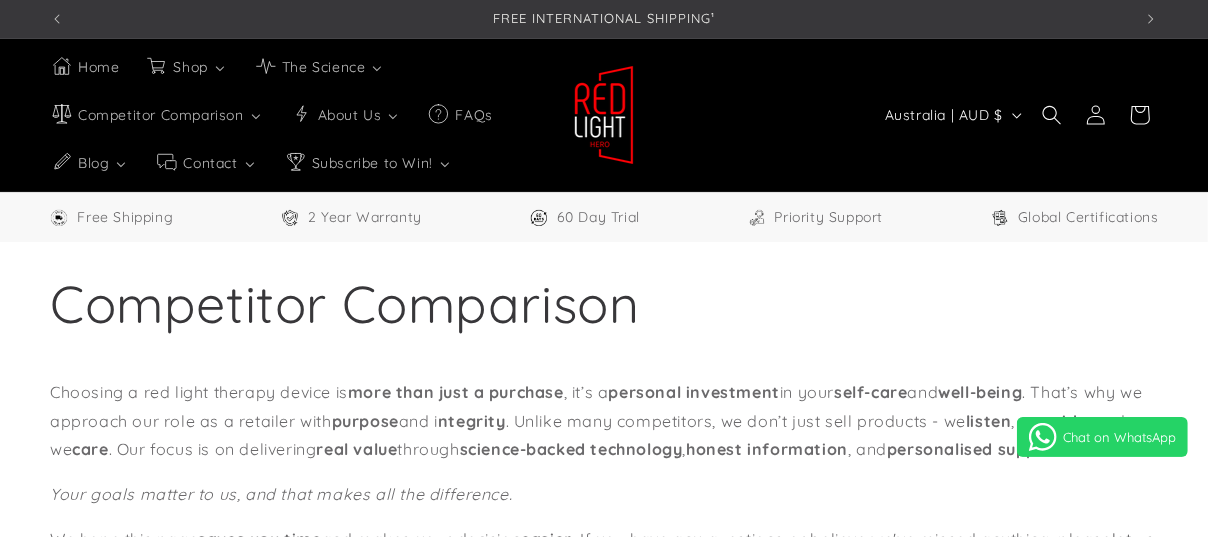 select on "**" 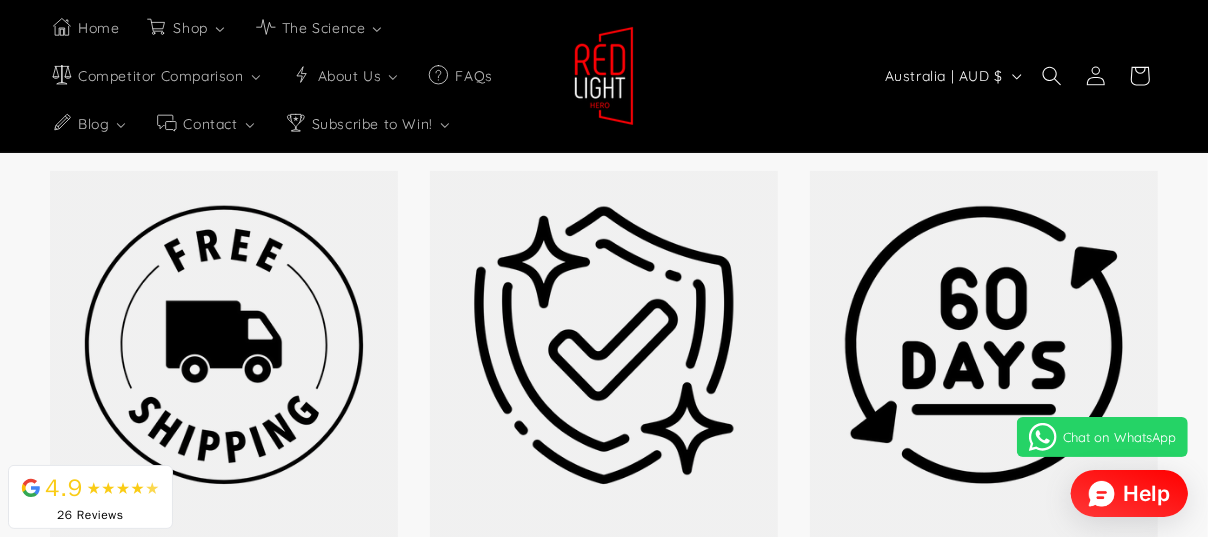 scroll, scrollTop: 577, scrollLeft: 0, axis: vertical 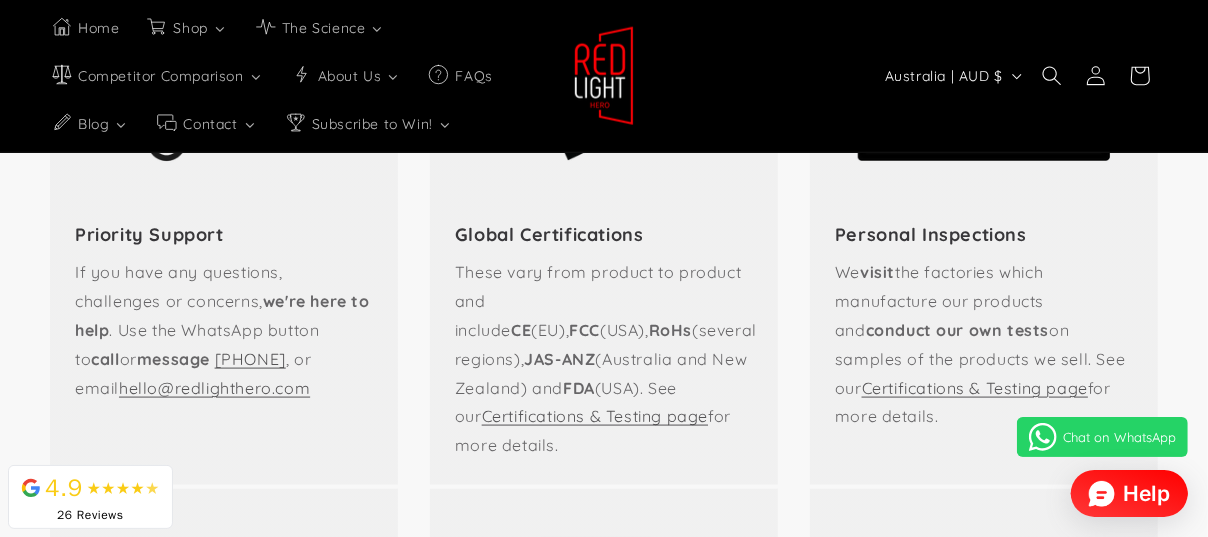 drag, startPoint x: 1217, startPoint y: 38, endPoint x: 1217, endPoint y: 132, distance: 94 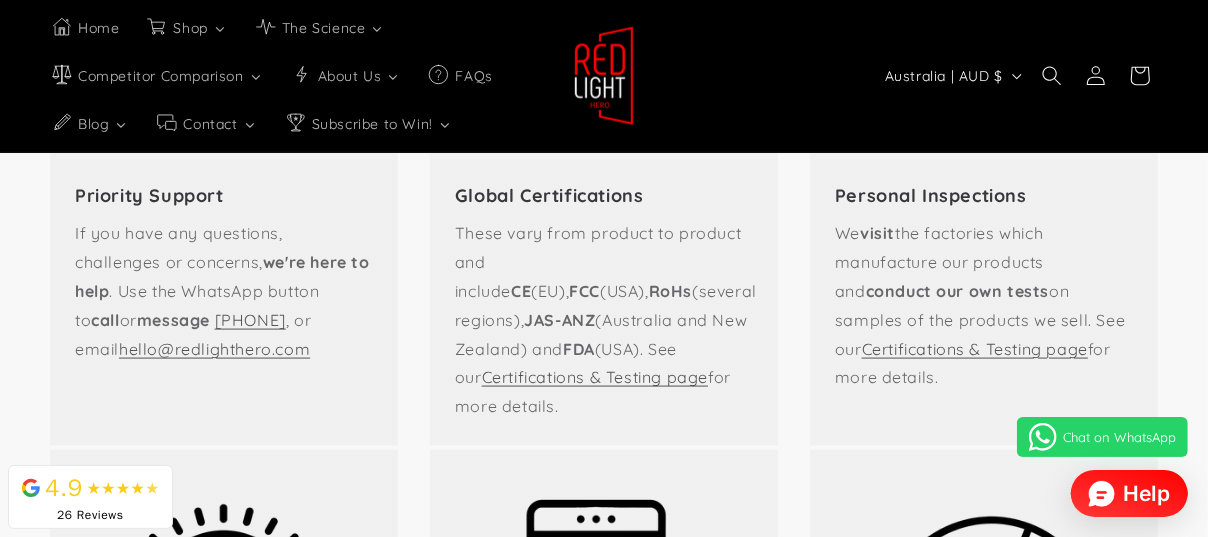 scroll, scrollTop: 1463, scrollLeft: 0, axis: vertical 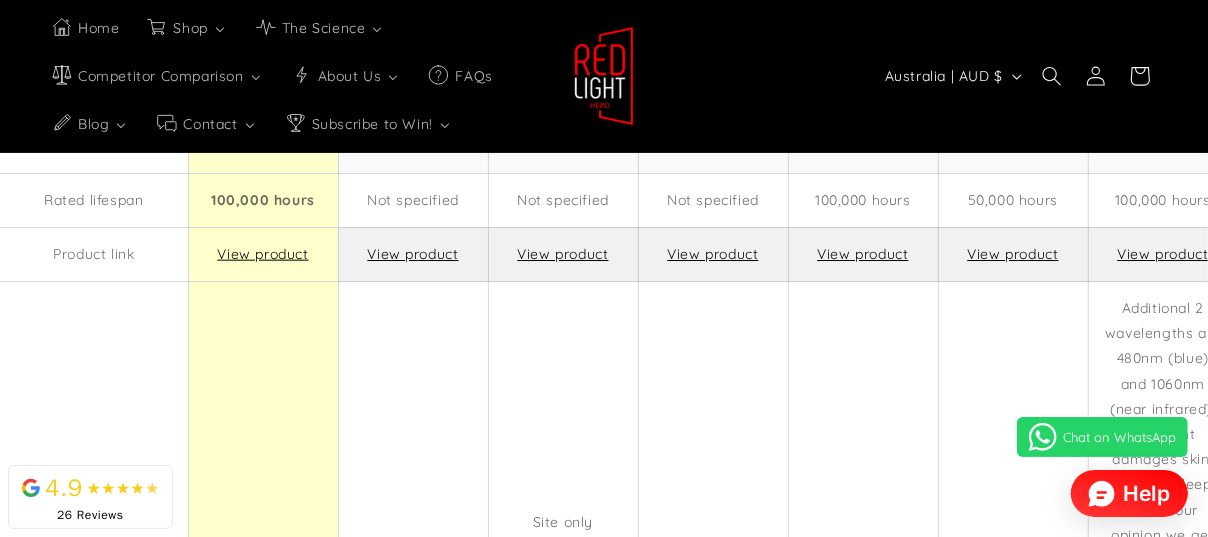 click on "View product" at bounding box center (262, 254) 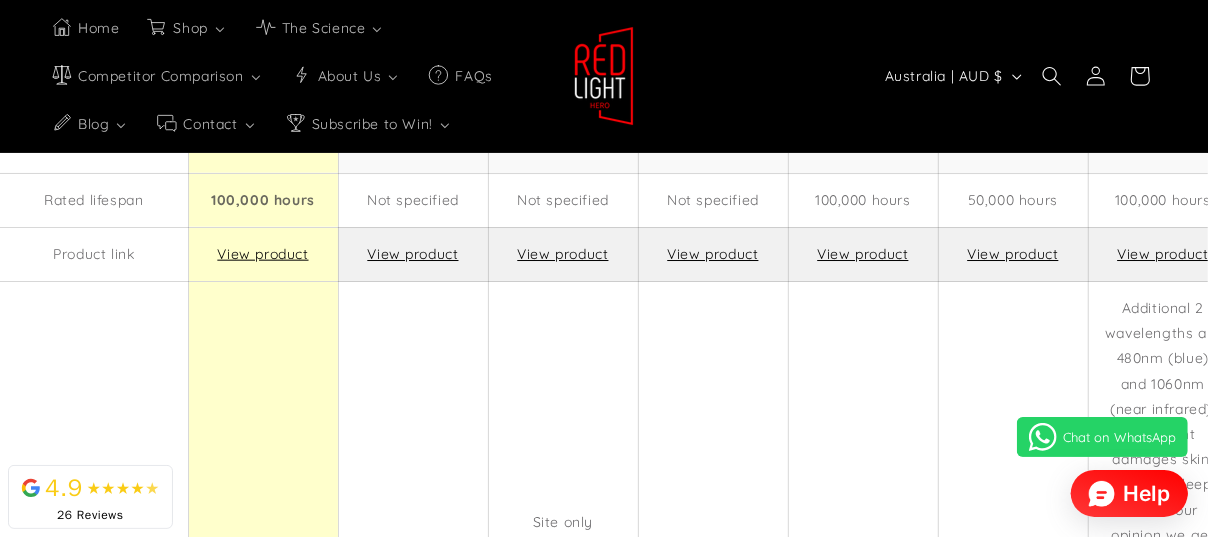 scroll, scrollTop: 0, scrollLeft: 0, axis: both 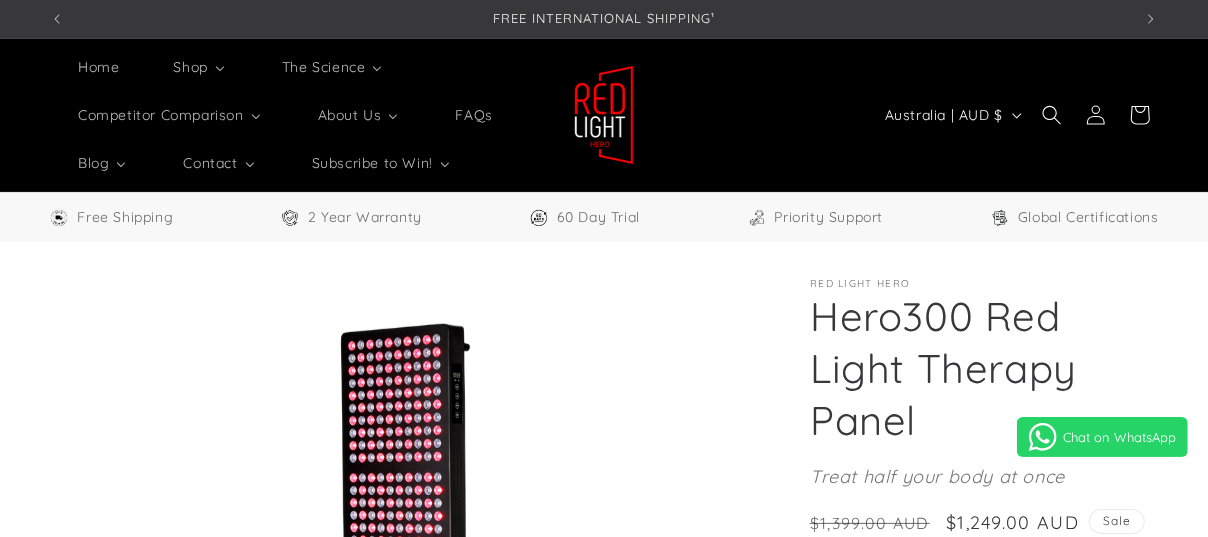 select on "**" 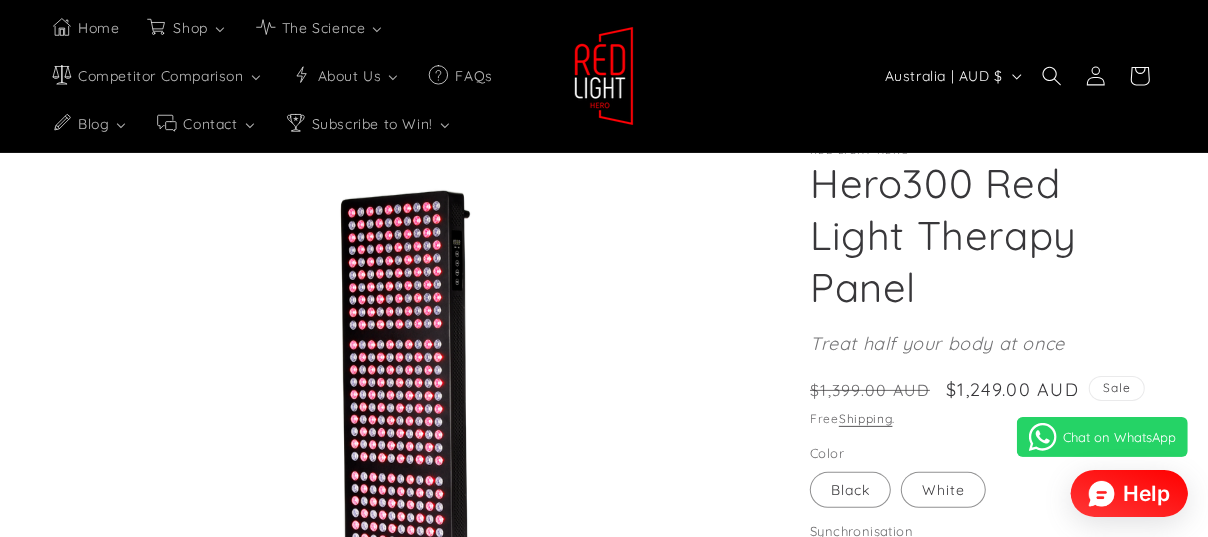 scroll, scrollTop: 142, scrollLeft: 0, axis: vertical 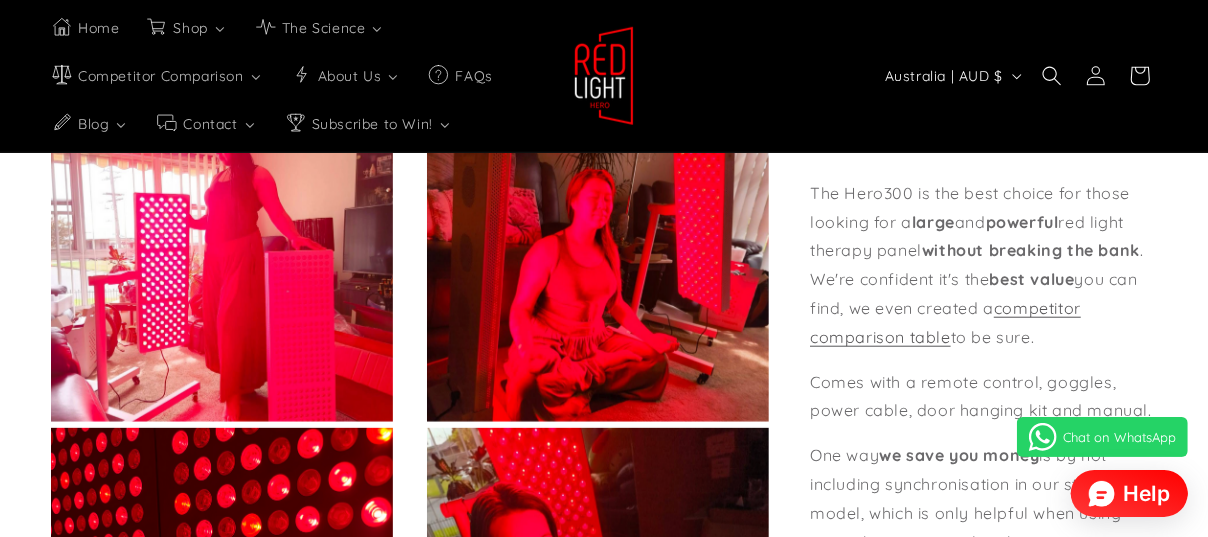 drag, startPoint x: 1217, startPoint y: 54, endPoint x: 1207, endPoint y: 128, distance: 74.672615 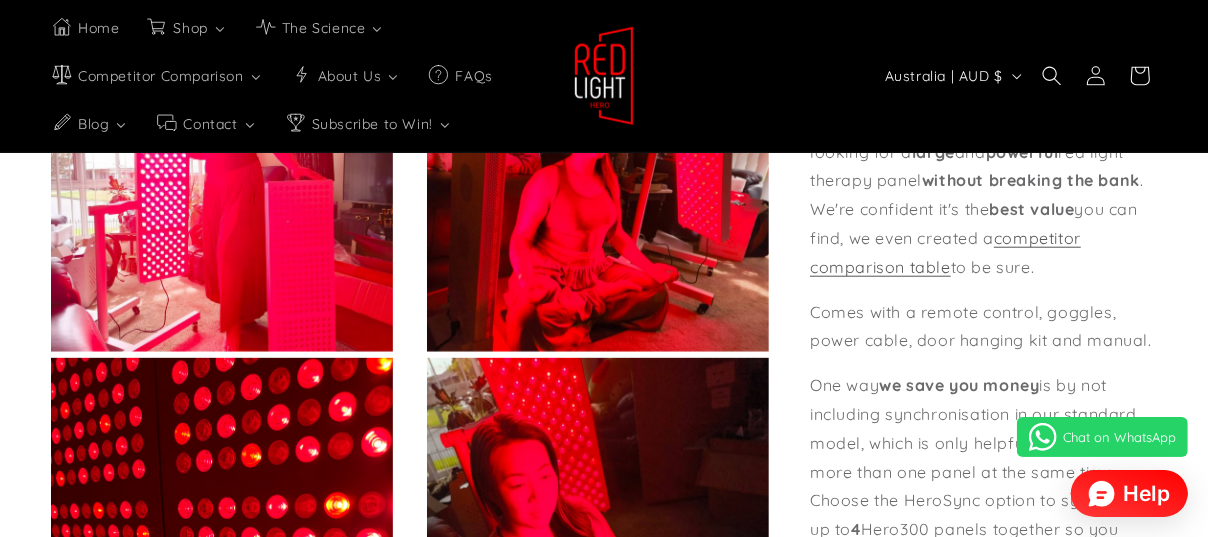 scroll, scrollTop: 1100, scrollLeft: 0, axis: vertical 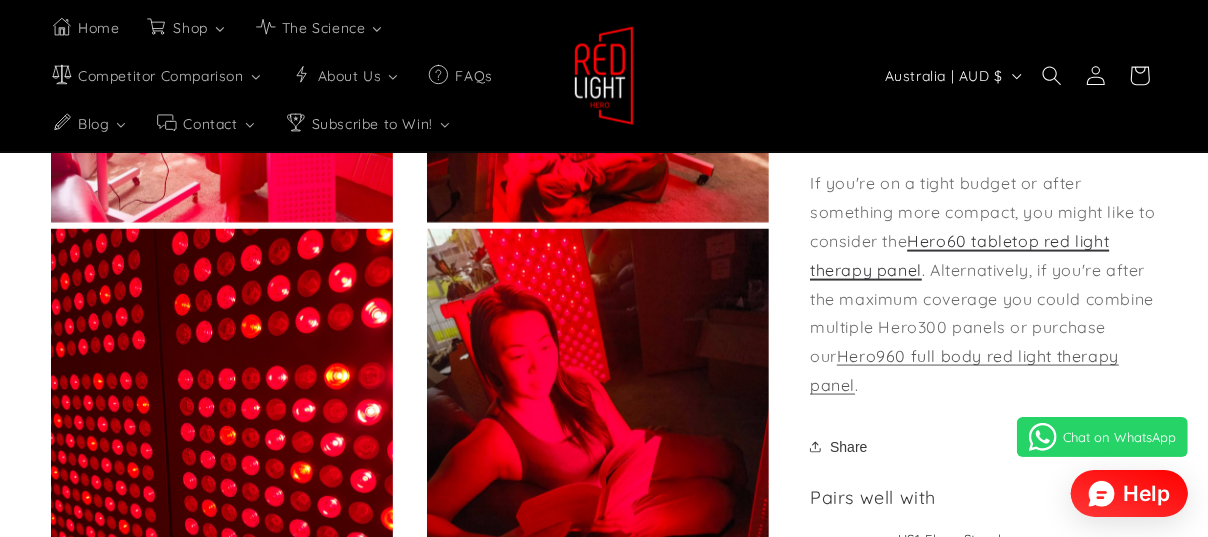 click on "Hero60 tabletop red light therapy panel" at bounding box center (959, 255) 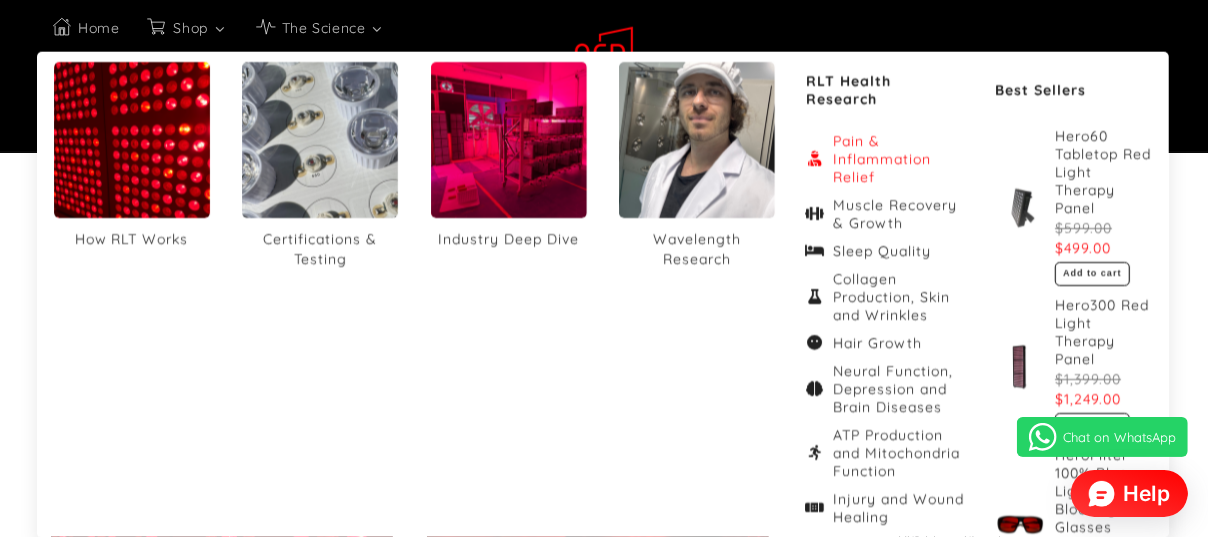scroll, scrollTop: 0, scrollLeft: 2164, axis: horizontal 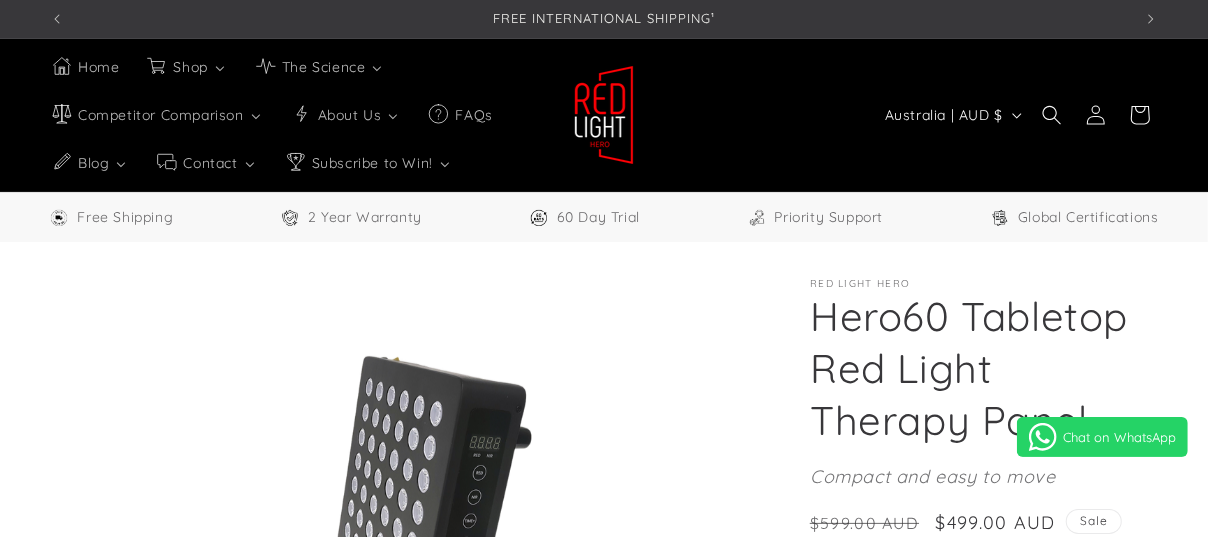 select on "**" 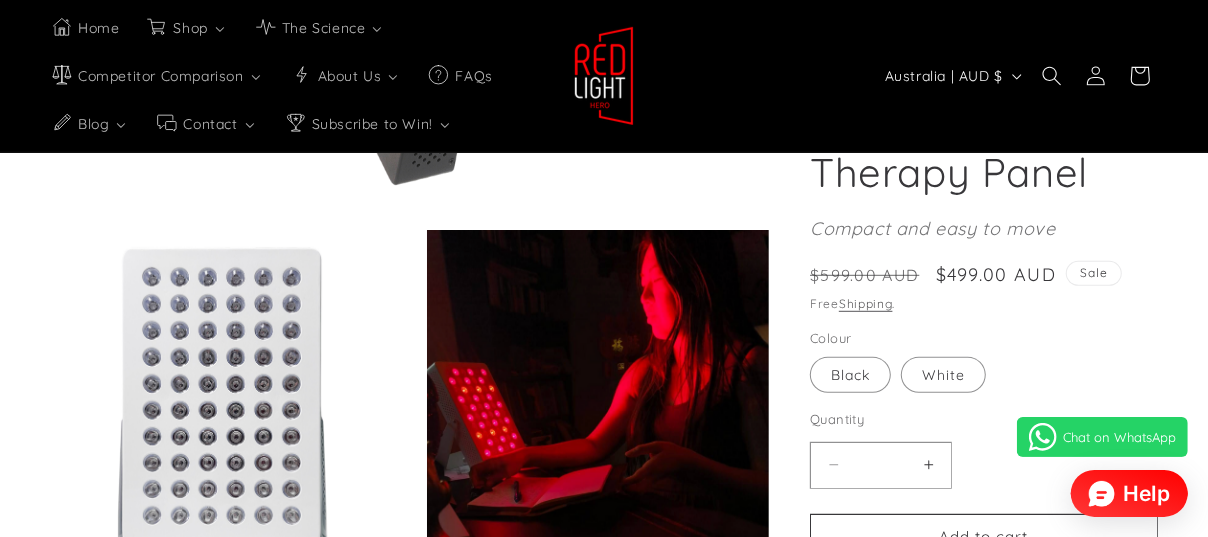 scroll, scrollTop: 591, scrollLeft: 0, axis: vertical 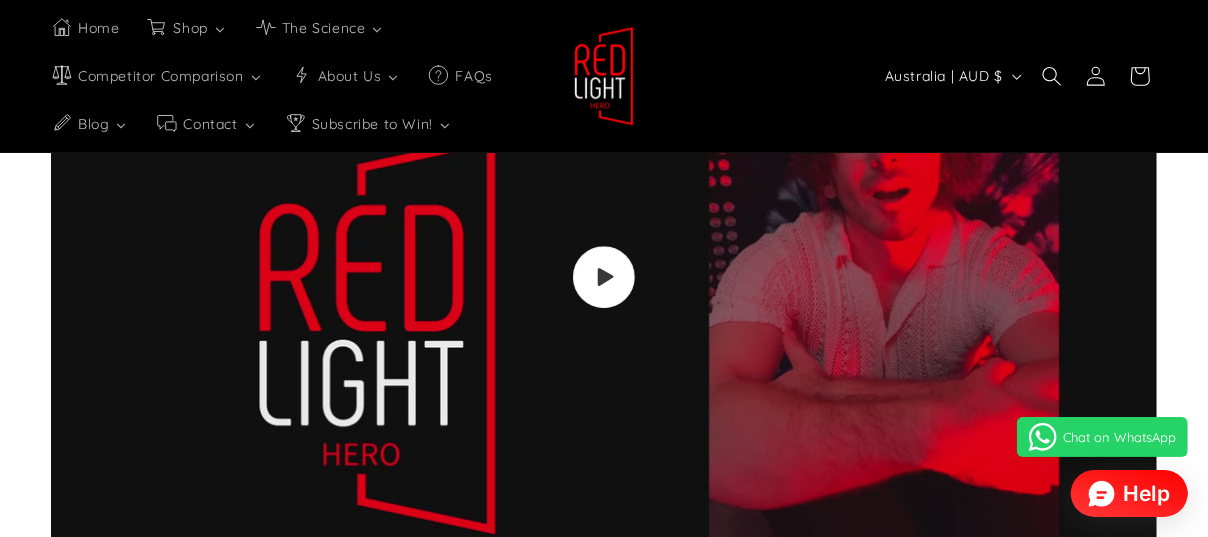 drag, startPoint x: 1214, startPoint y: 55, endPoint x: 1180, endPoint y: 299, distance: 246.35747 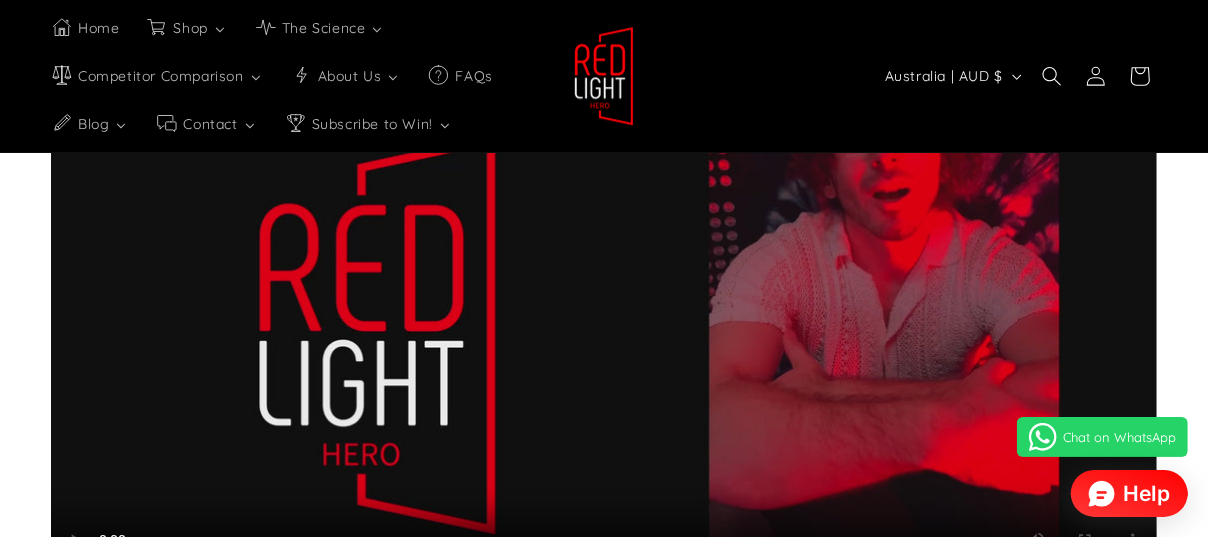 scroll, scrollTop: 0, scrollLeft: 2164, axis: horizontal 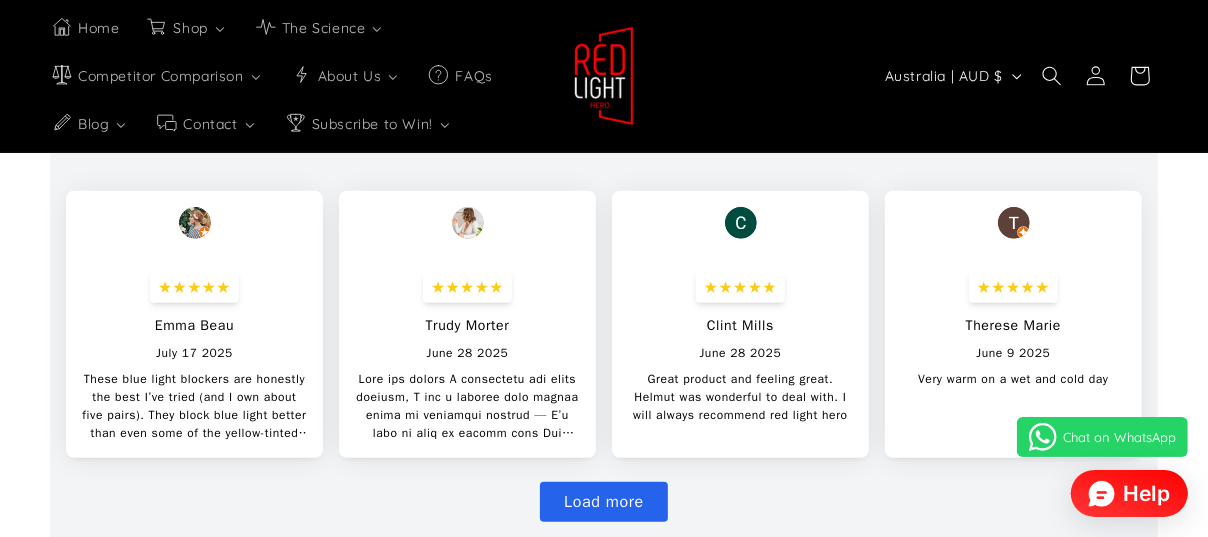 click on "Load more" at bounding box center [604, 502] 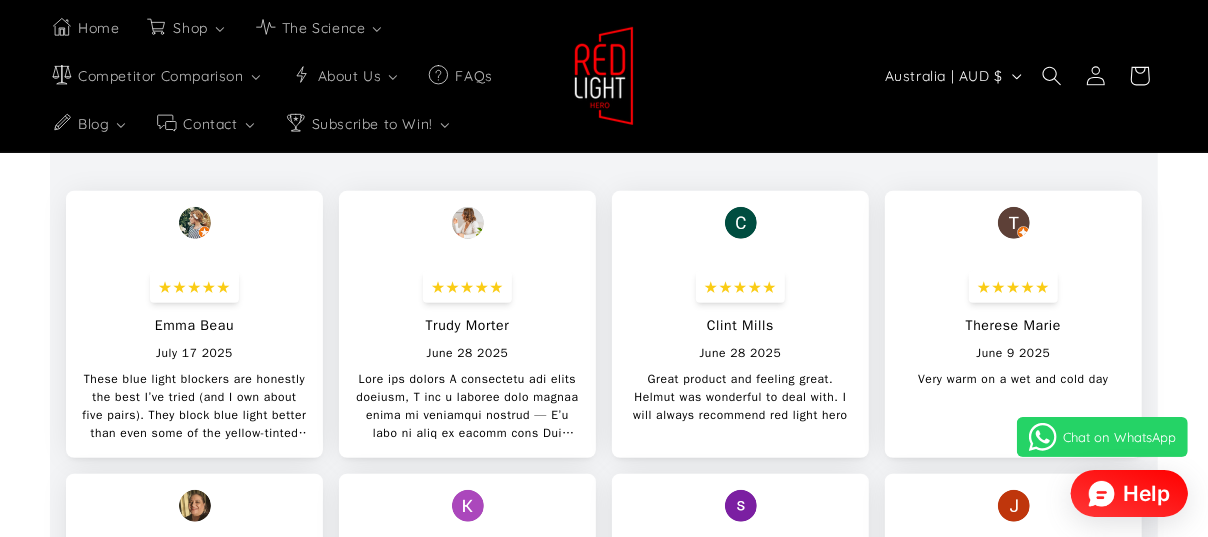 scroll, scrollTop: 0, scrollLeft: 2164, axis: horizontal 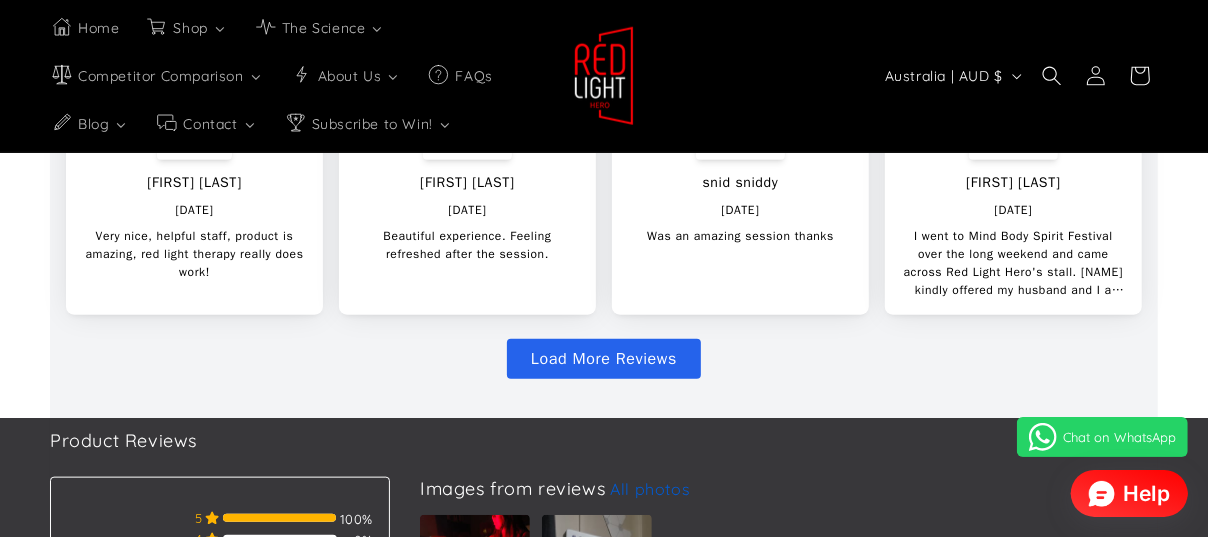 click on "Load More Reviews" at bounding box center [604, 359] 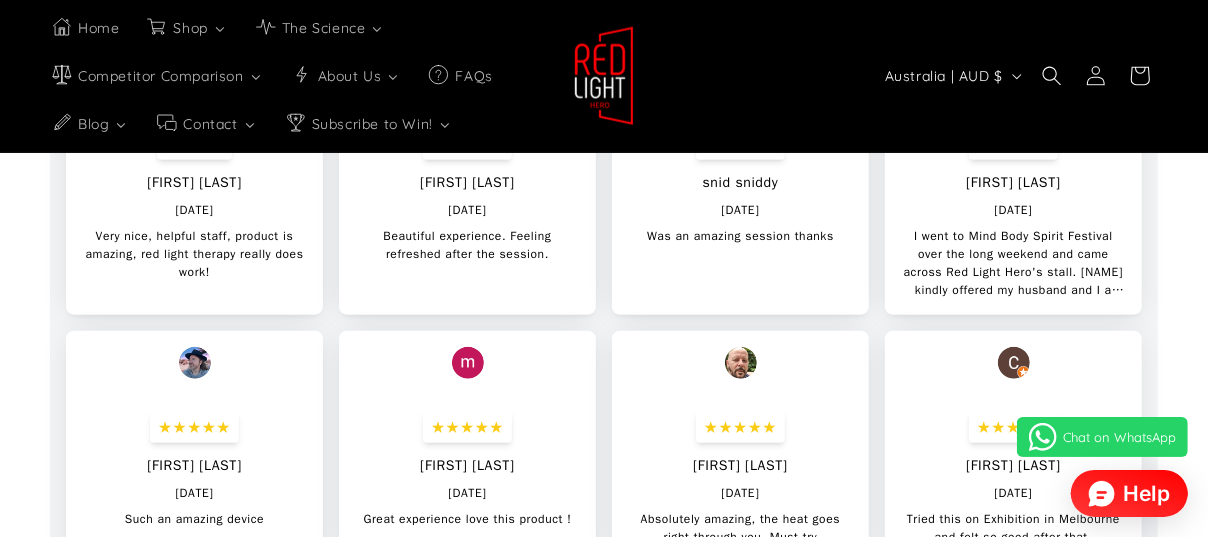 scroll, scrollTop: 0, scrollLeft: 3246, axis: horizontal 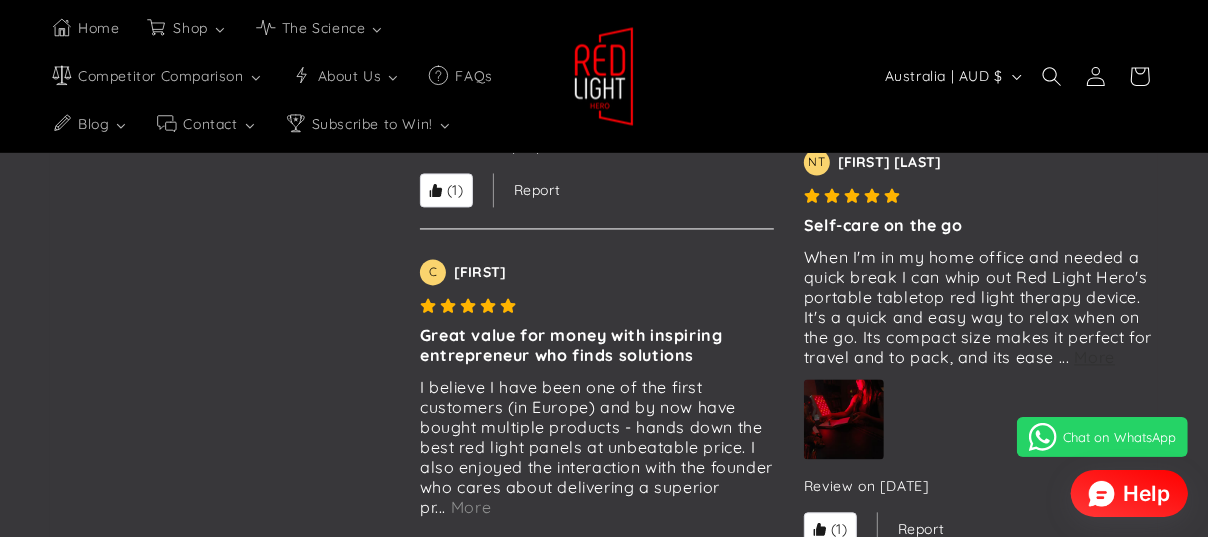 click on "More" at bounding box center (1095, 357) 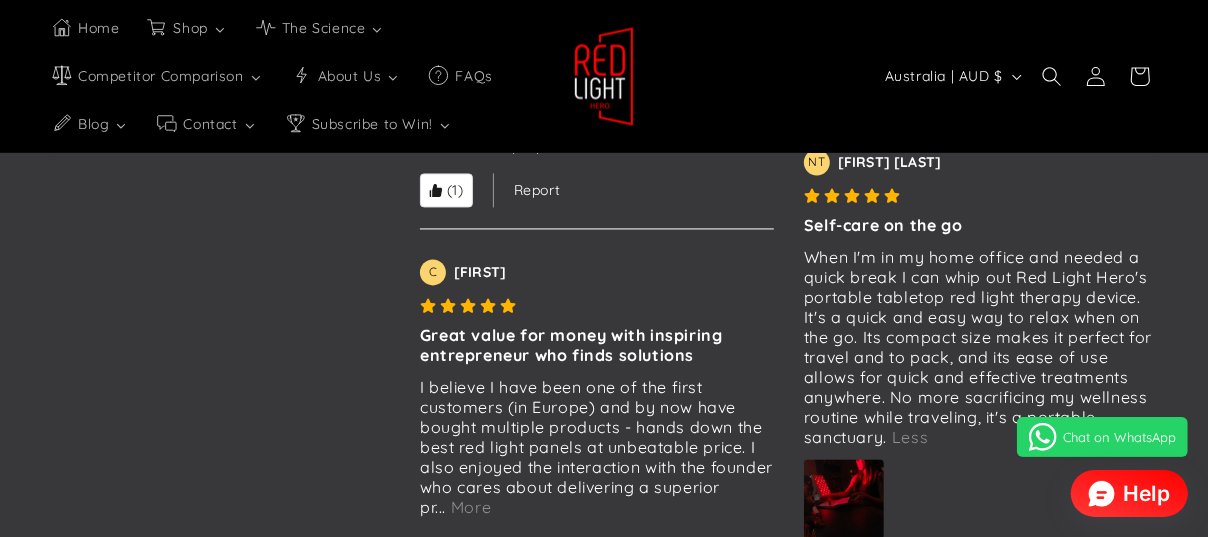 scroll, scrollTop: 0, scrollLeft: 2164, axis: horizontal 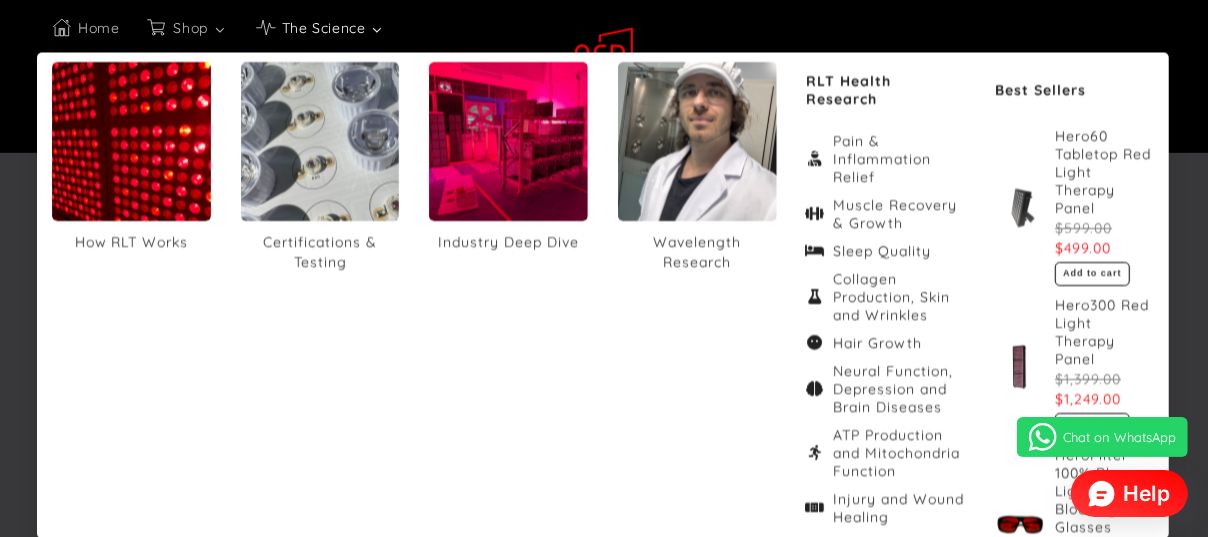 click at bounding box center [377, 28] 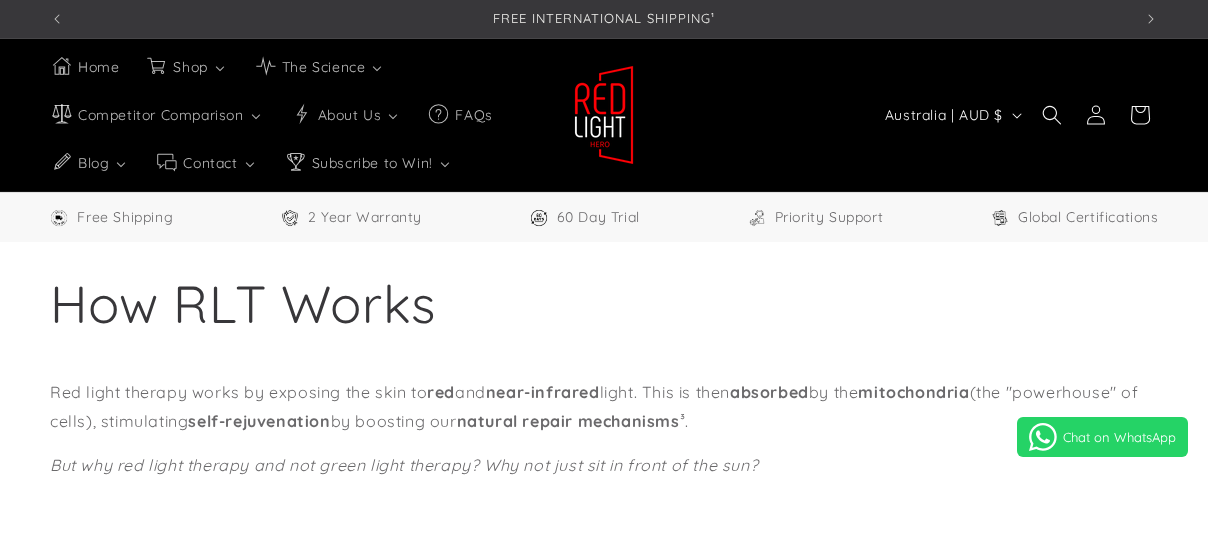 scroll, scrollTop: 0, scrollLeft: 0, axis: both 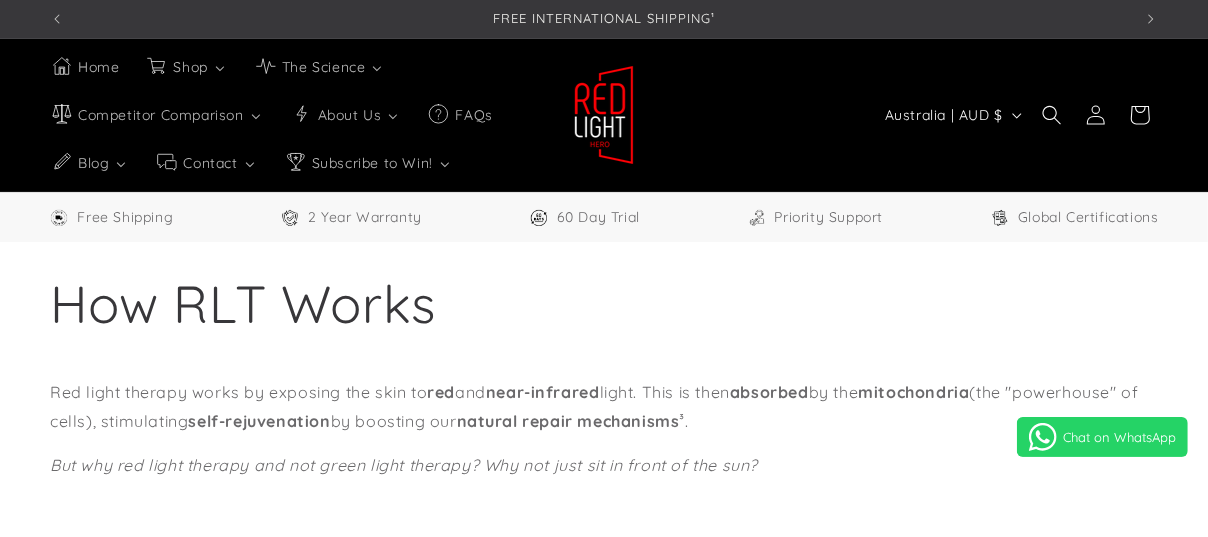 select on "**" 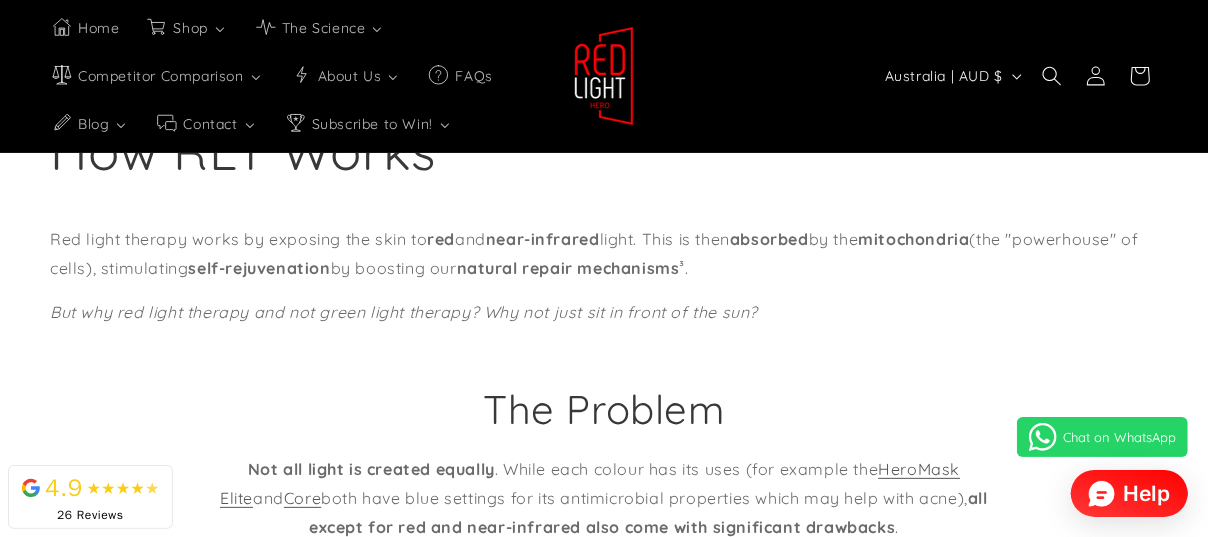 scroll, scrollTop: 184, scrollLeft: 0, axis: vertical 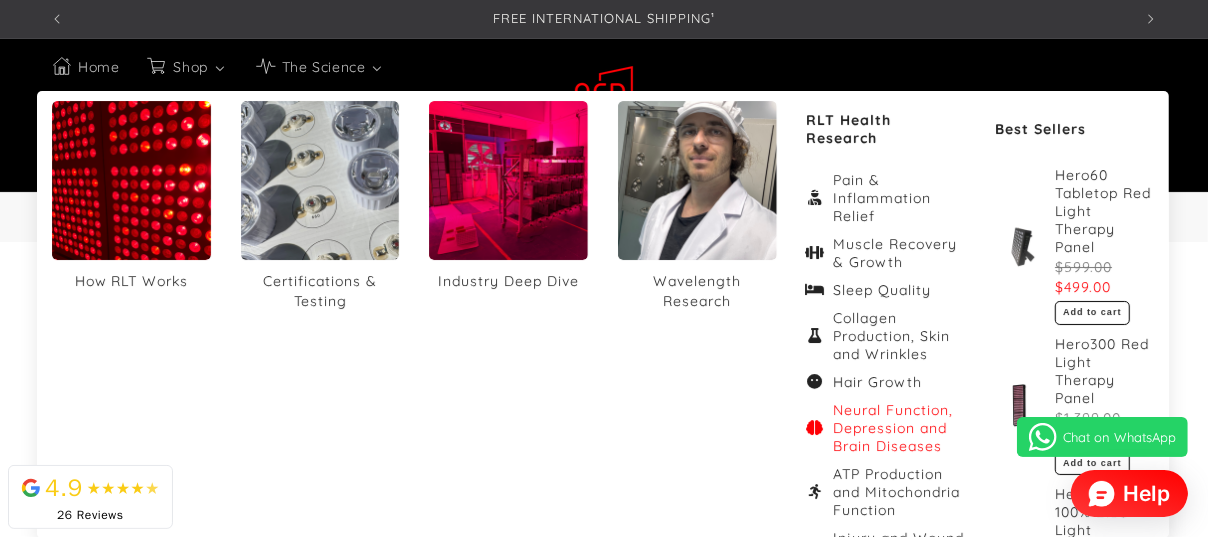 click on "Neural Function, Depression and Brain Diseases" at bounding box center (900, 428) 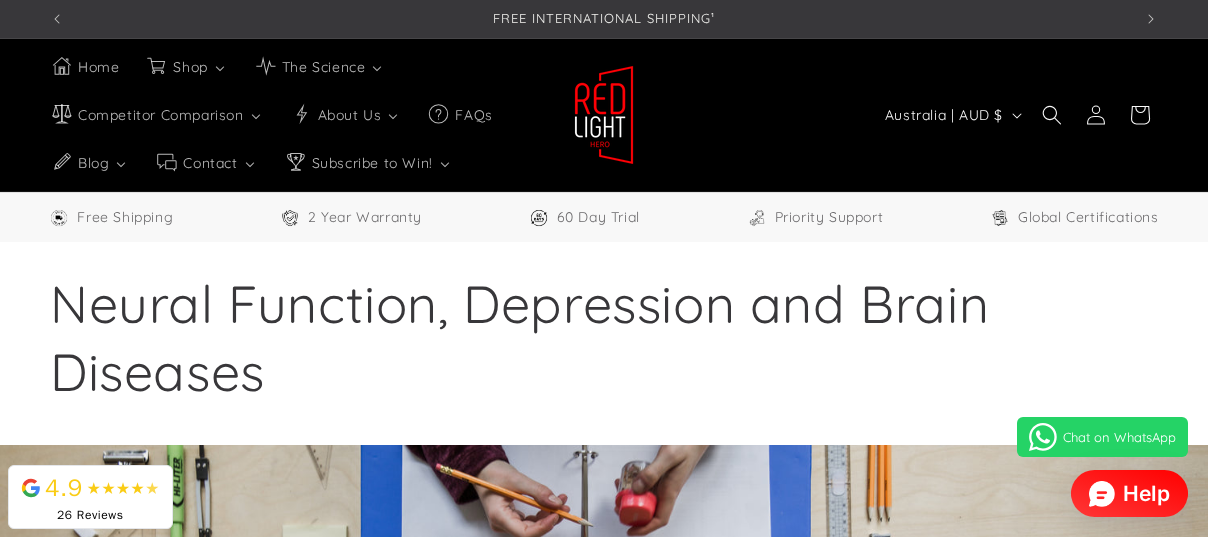 select on "**" 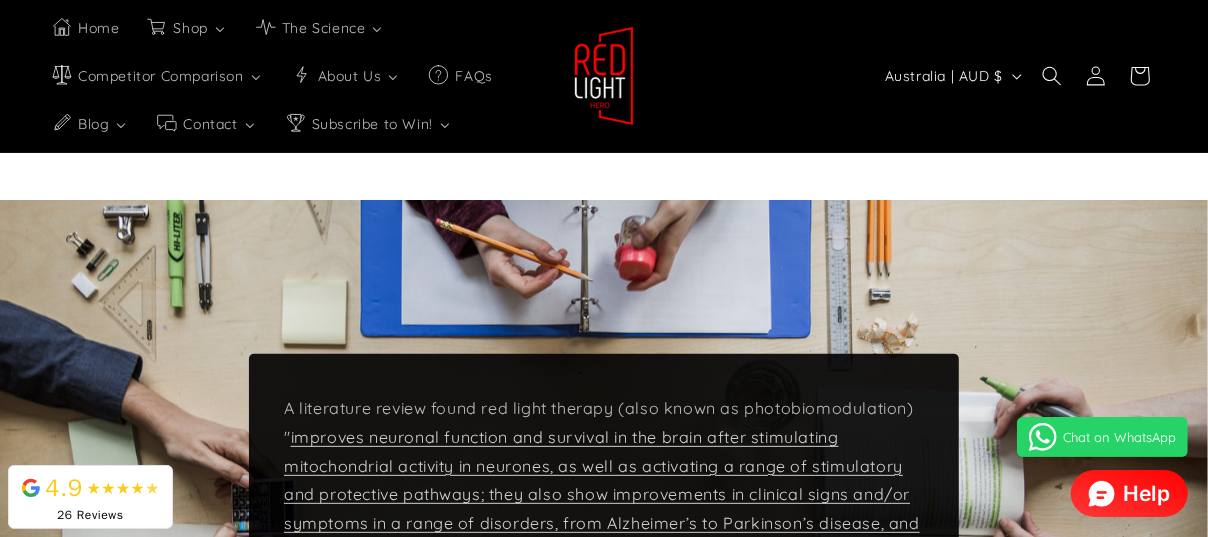 scroll, scrollTop: 350, scrollLeft: 0, axis: vertical 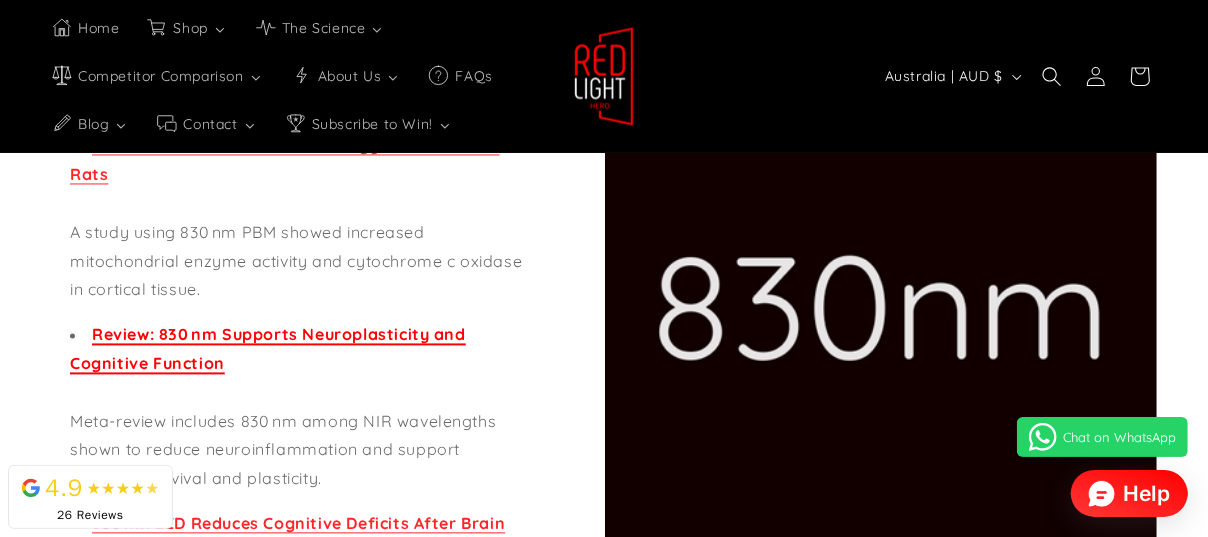 click on "Review: 830 nm Supports Neuroplasticity and Cognitive Function" at bounding box center (268, 348) 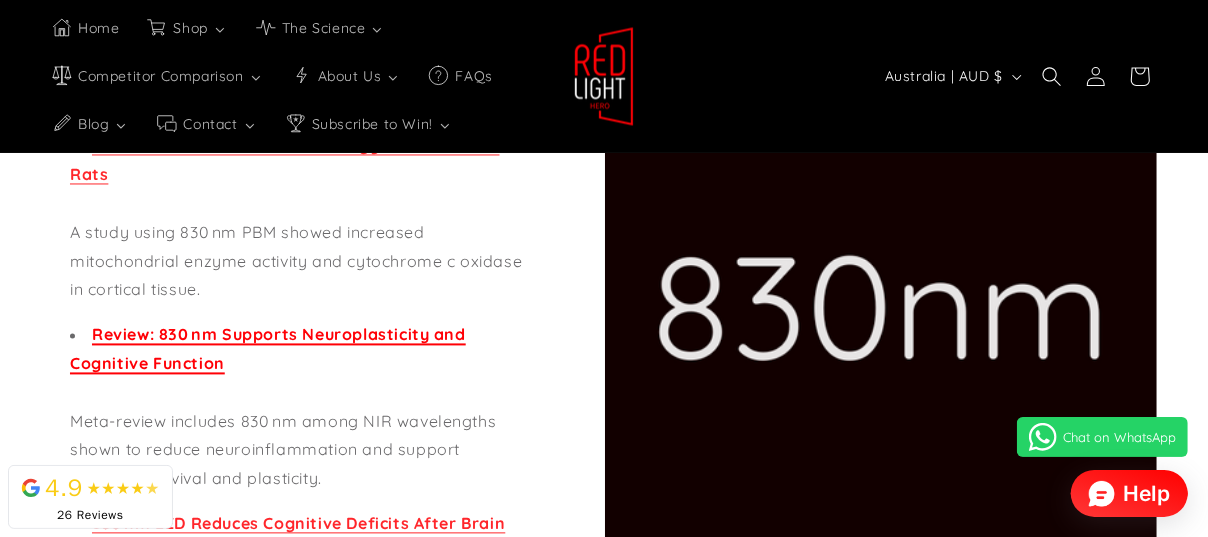 scroll, scrollTop: 0, scrollLeft: 0, axis: both 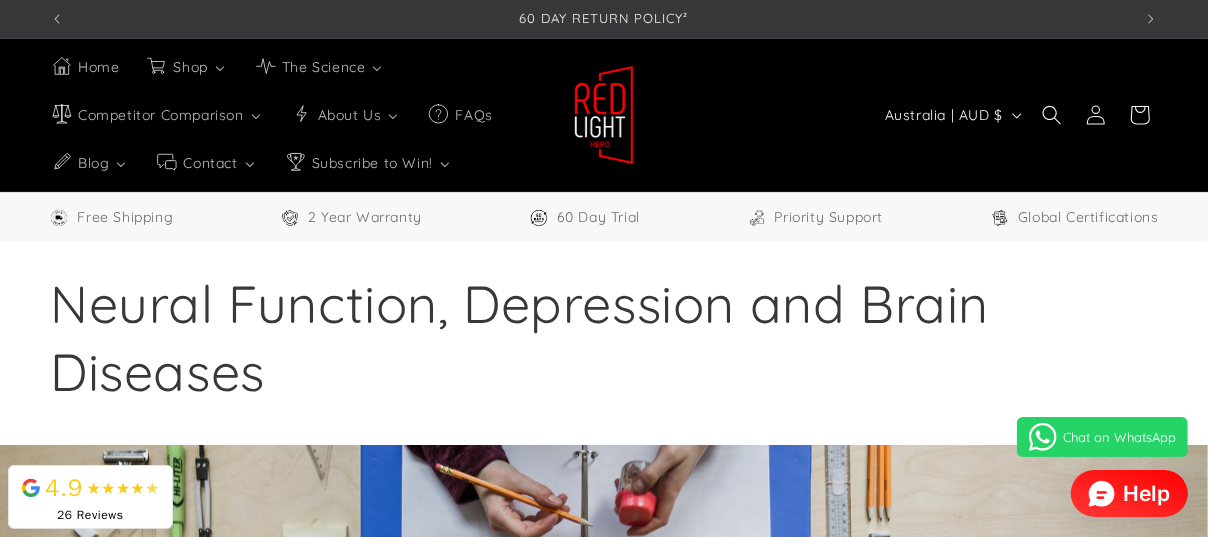 drag, startPoint x: 684, startPoint y: 3, endPoint x: 464, endPoint y: 251, distance: 331.51773 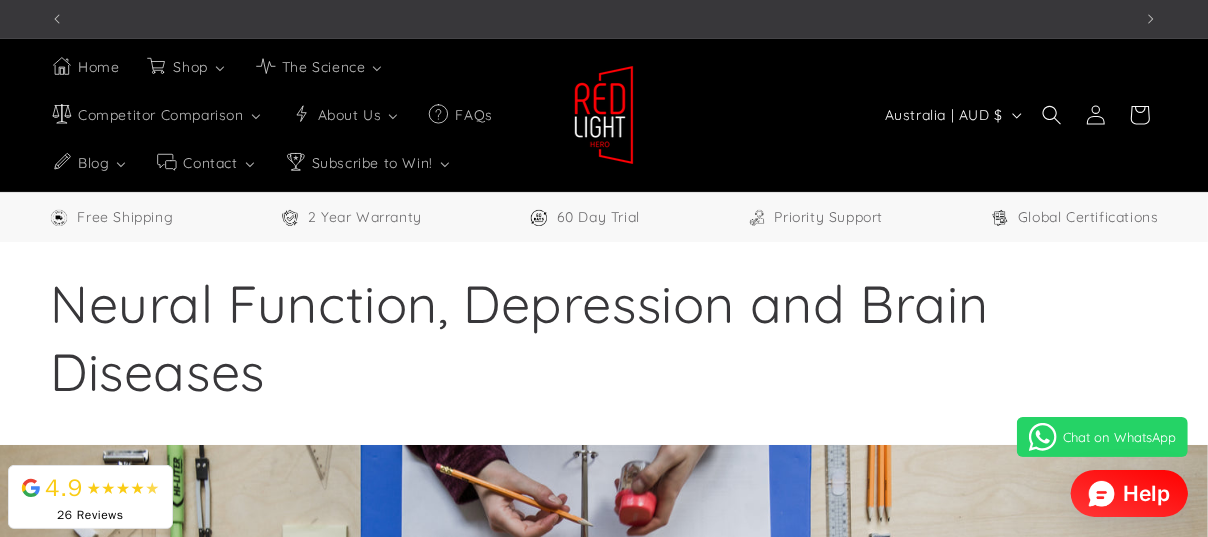 scroll, scrollTop: 0, scrollLeft: 2164, axis: horizontal 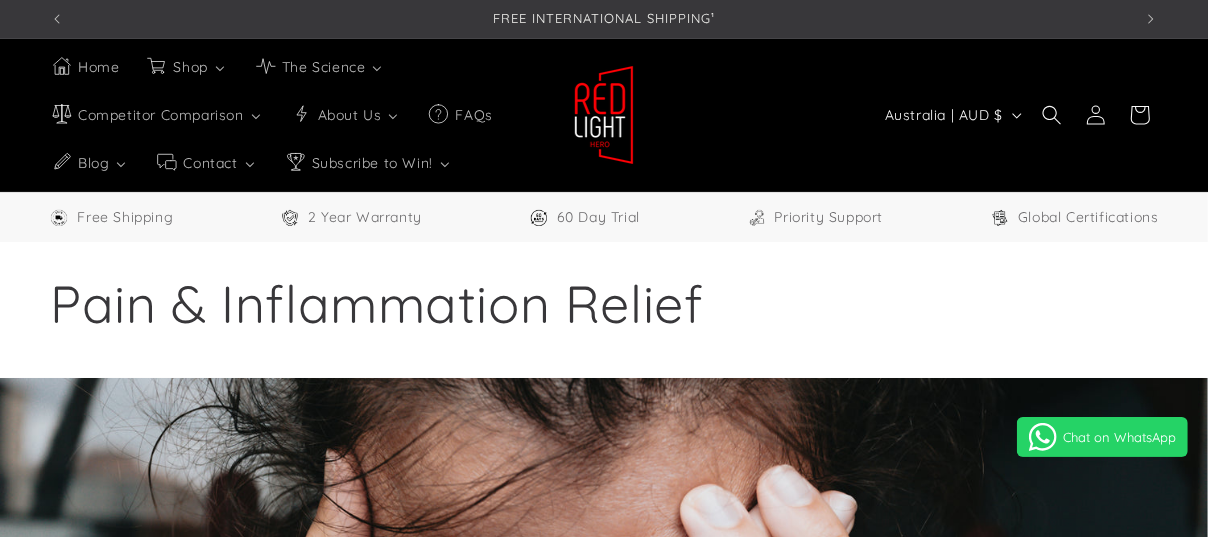 select on "**" 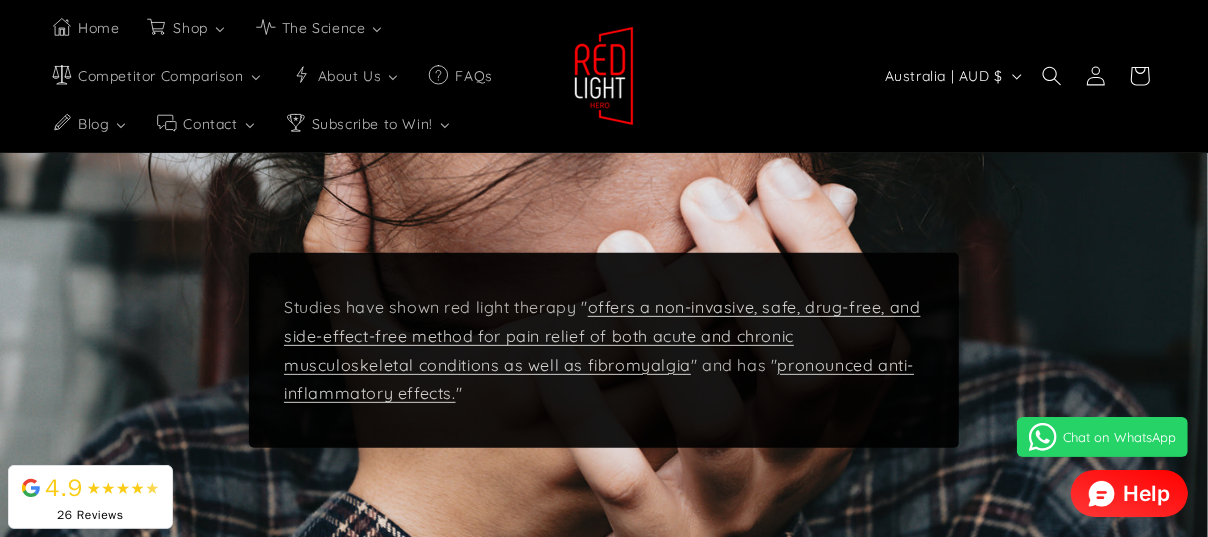 scroll, scrollTop: 318, scrollLeft: 0, axis: vertical 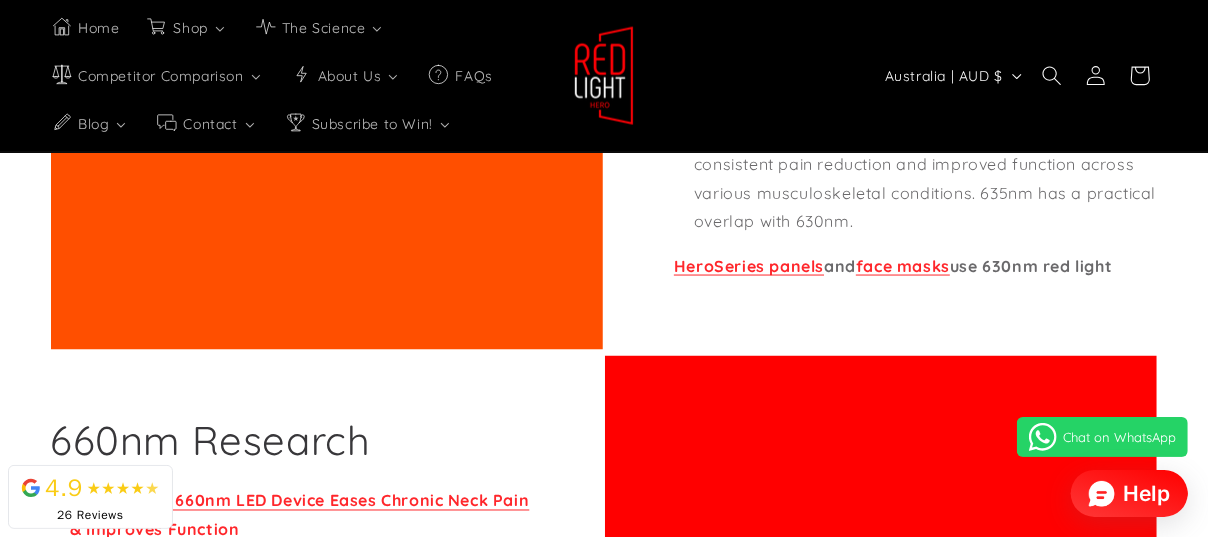 drag, startPoint x: 1213, startPoint y: 37, endPoint x: 1159, endPoint y: 130, distance: 107.54069 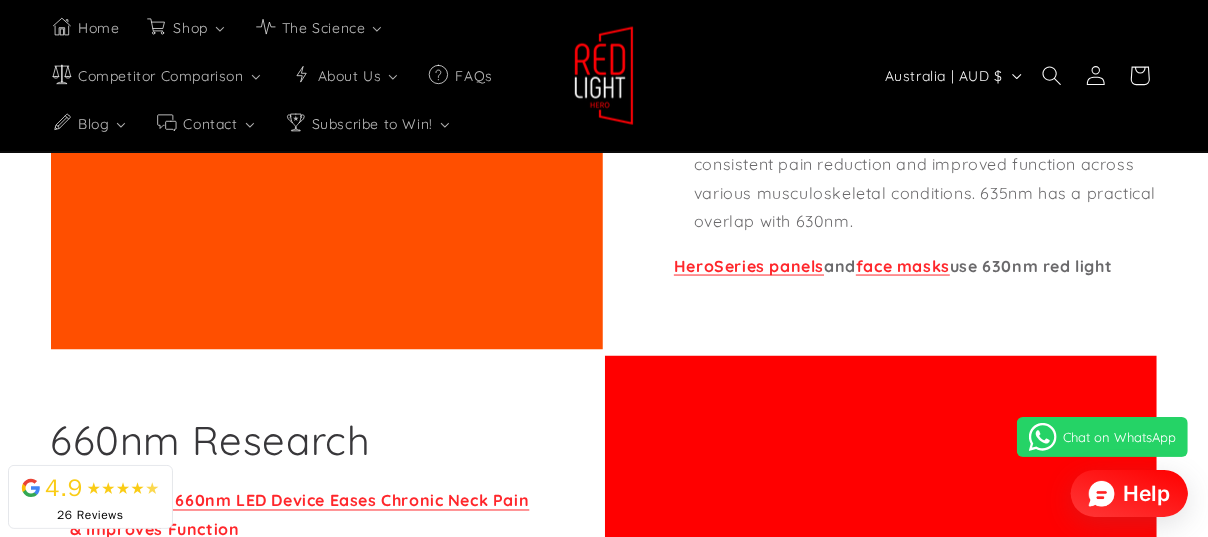 scroll, scrollTop: 0, scrollLeft: 0, axis: both 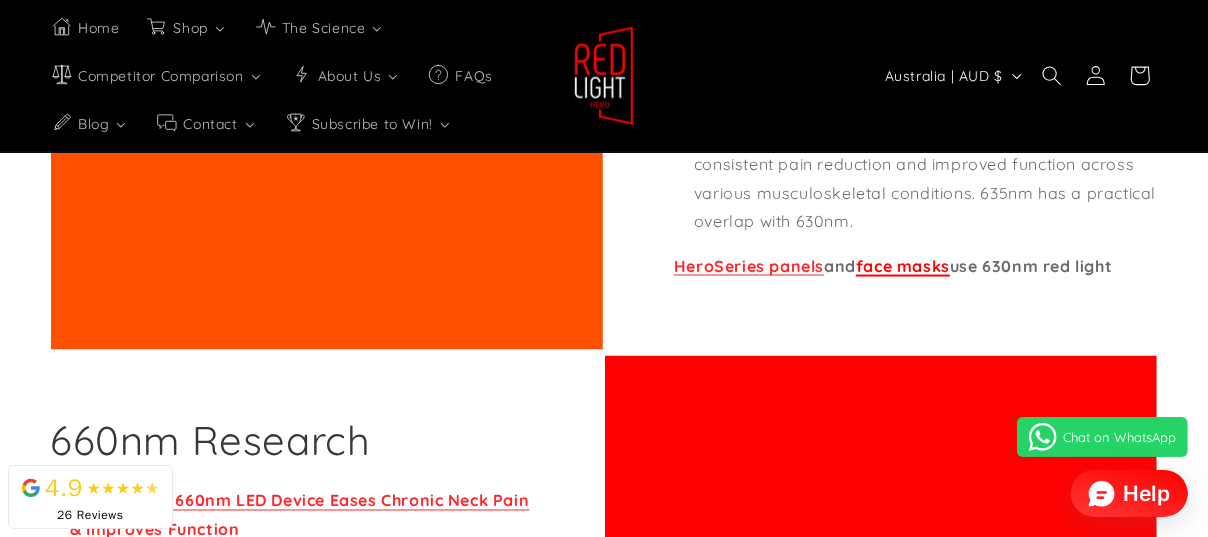 click on "face masks" at bounding box center [903, 266] 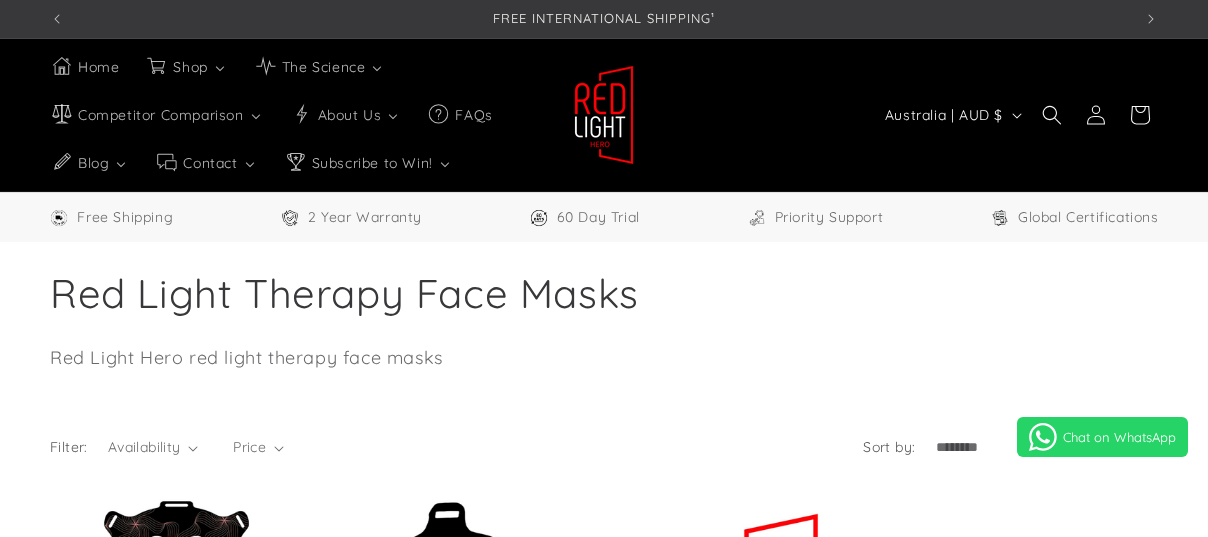 scroll, scrollTop: 0, scrollLeft: 0, axis: both 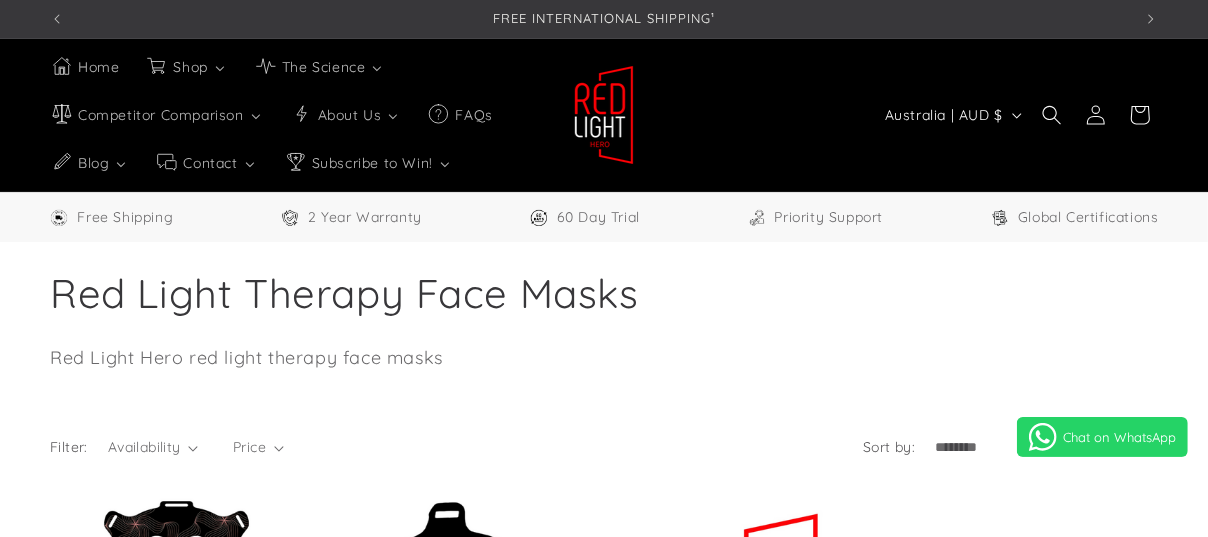 select on "**" 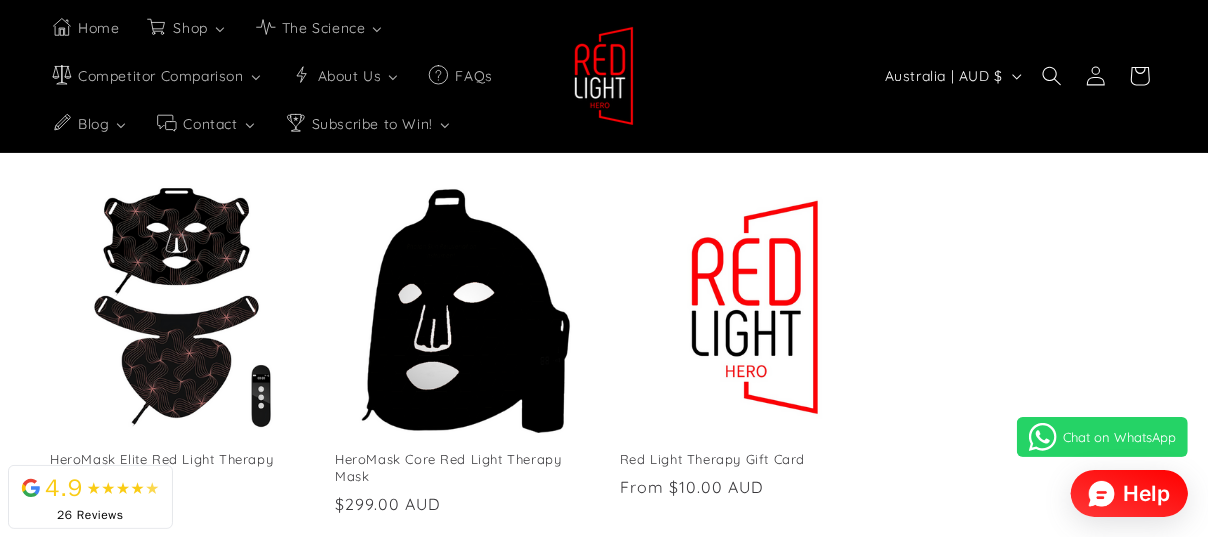 scroll, scrollTop: 345, scrollLeft: 0, axis: vertical 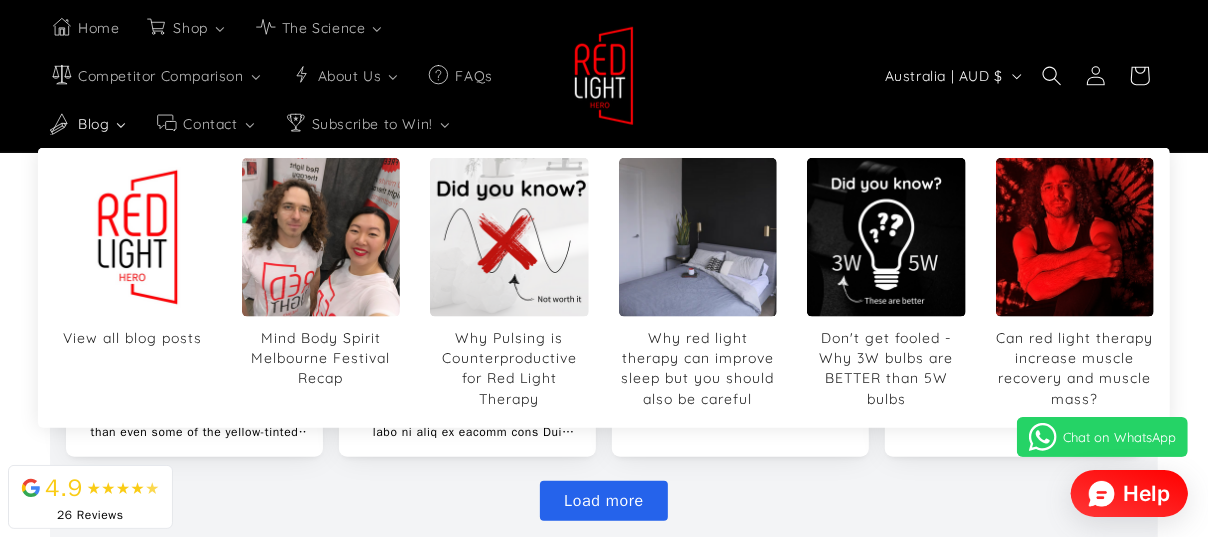 click on "Blog" at bounding box center (92, 124) 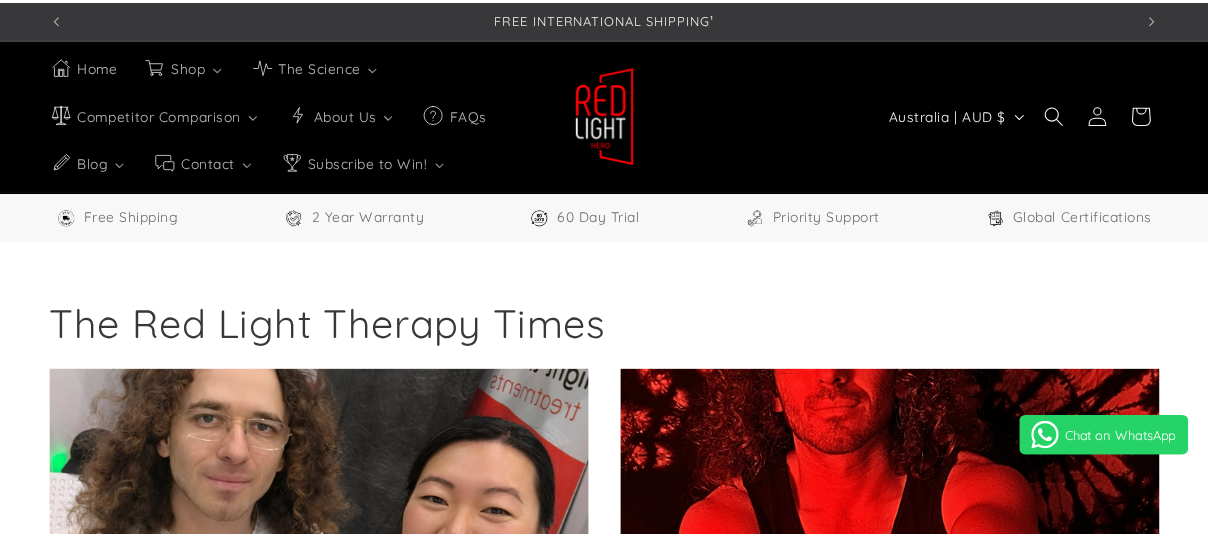 scroll, scrollTop: 0, scrollLeft: 0, axis: both 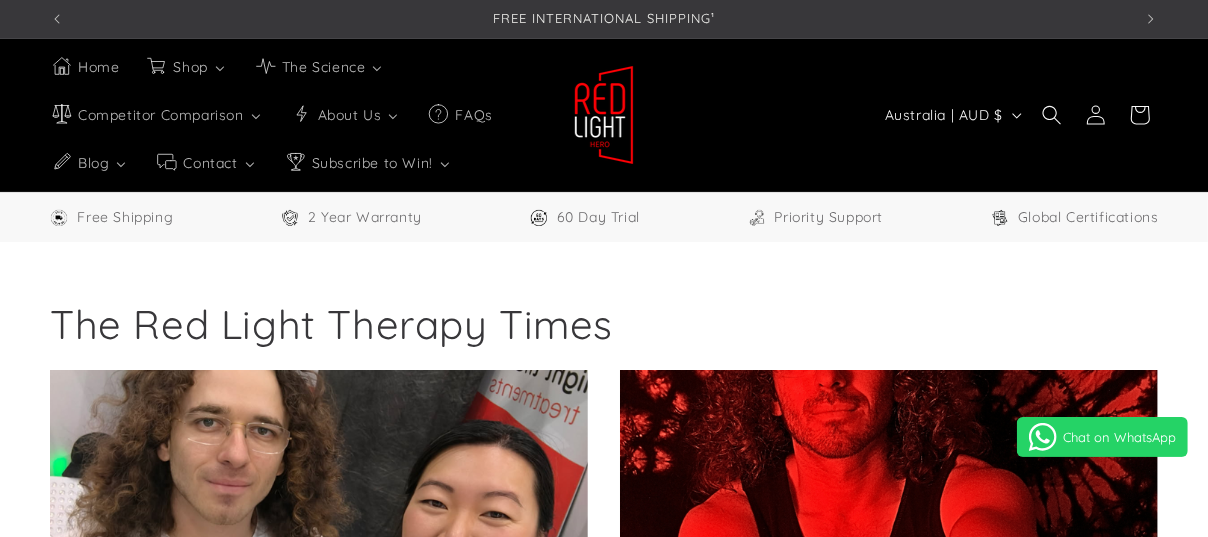 select on "**" 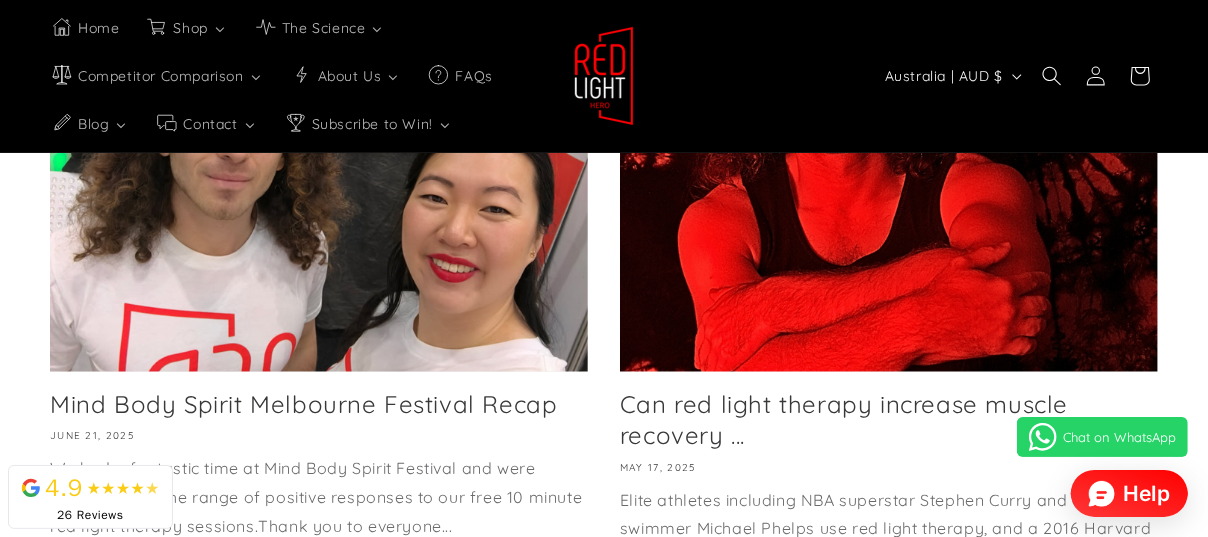 scroll, scrollTop: 288, scrollLeft: 0, axis: vertical 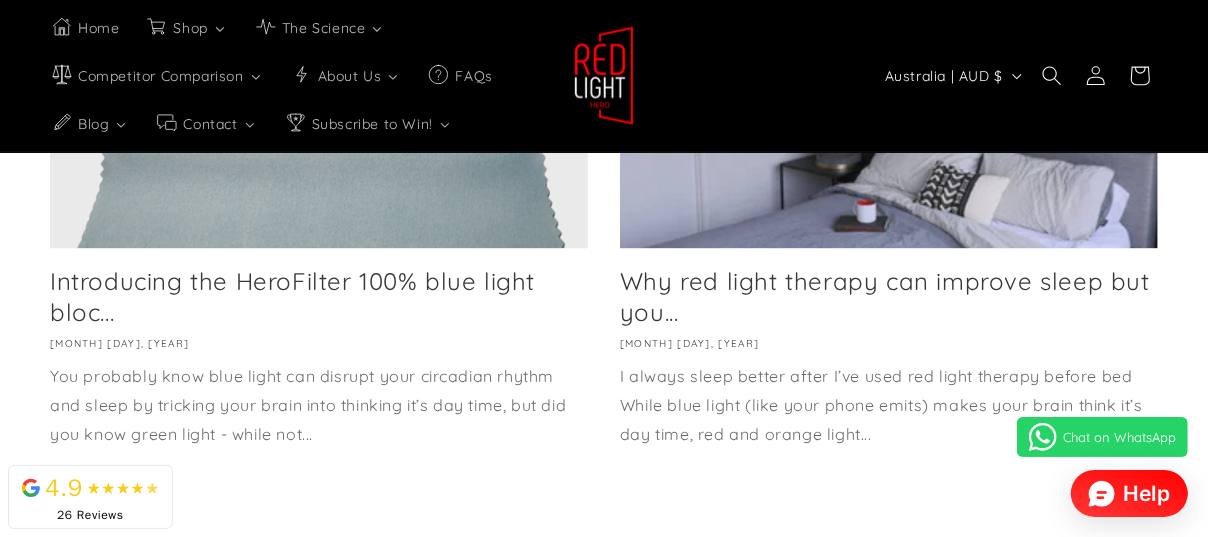 drag, startPoint x: 1218, startPoint y: 41, endPoint x: 1219, endPoint y: 209, distance: 168.00298 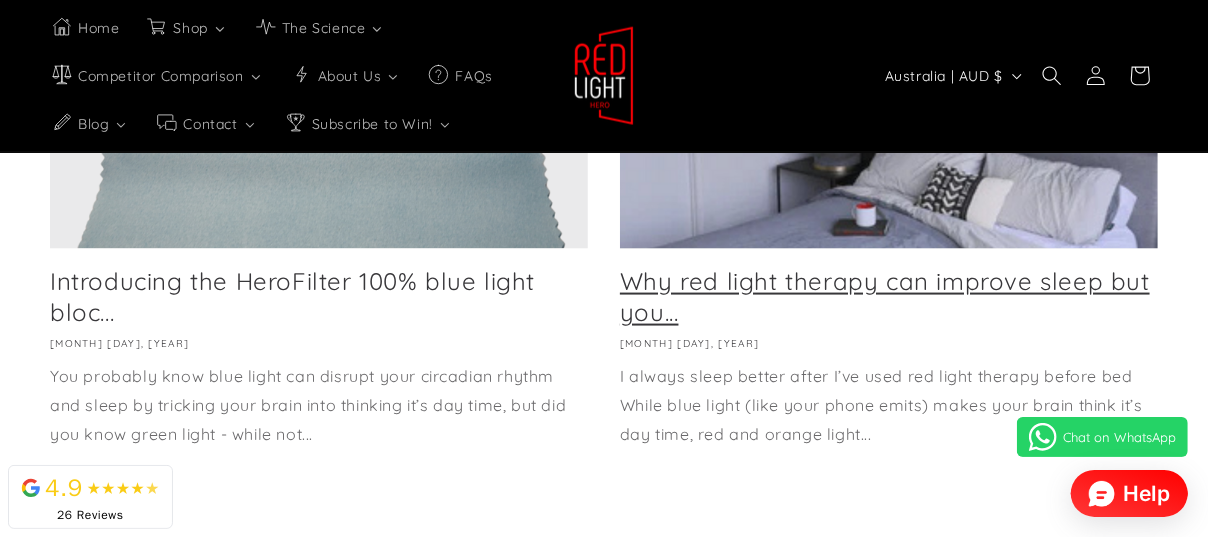 scroll, scrollTop: 0, scrollLeft: 3246, axis: horizontal 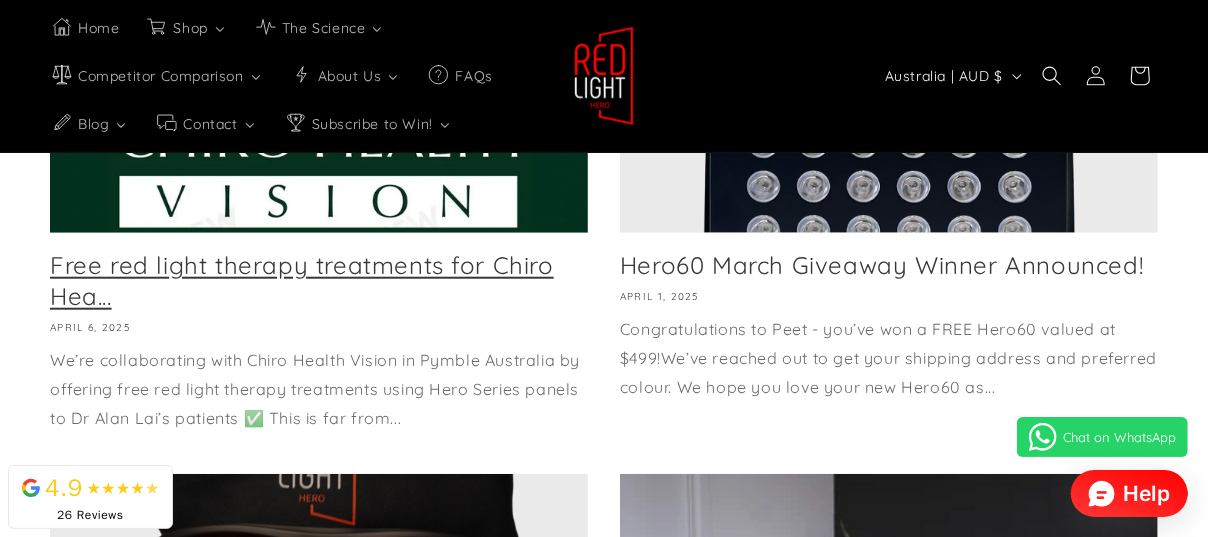 click on "Free red light therapy treatments for Chiro Hea..." at bounding box center [319, 281] 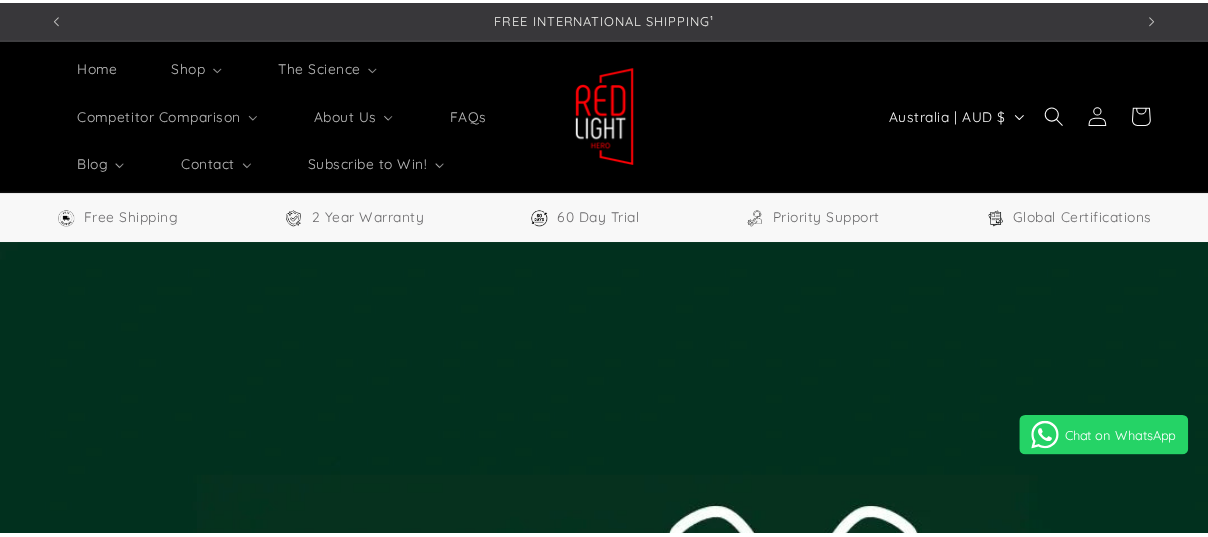 scroll, scrollTop: 0, scrollLeft: 0, axis: both 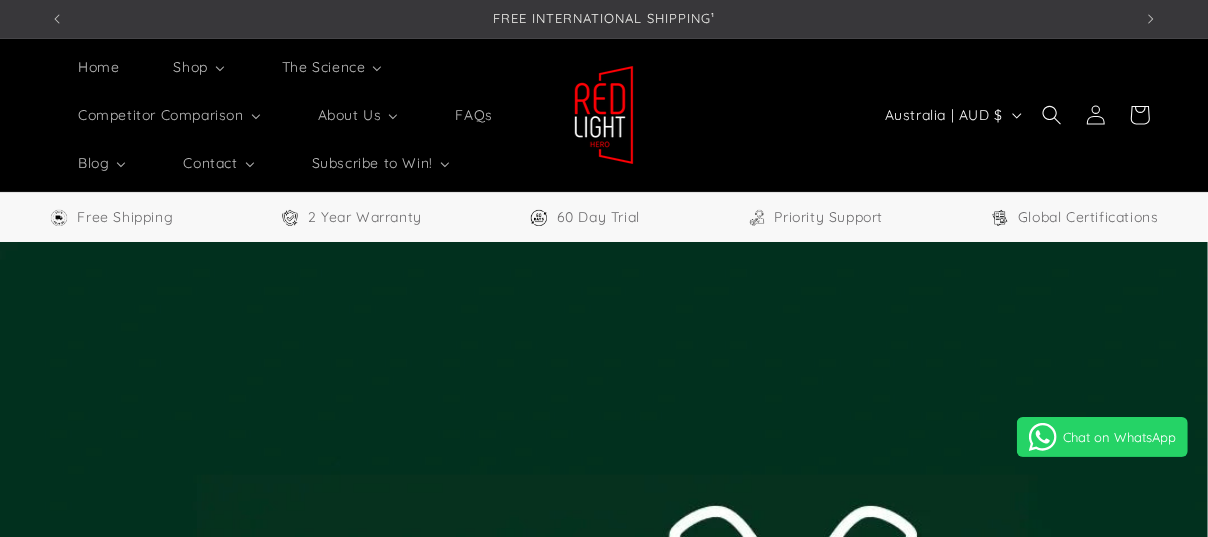 select on "**" 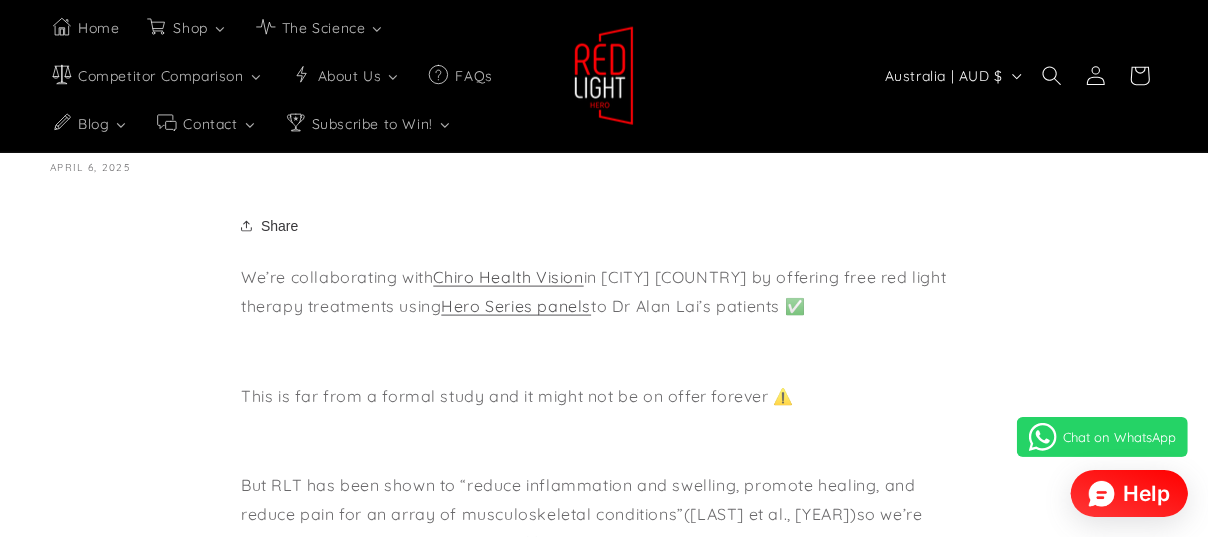 scroll, scrollTop: 1533, scrollLeft: 0, axis: vertical 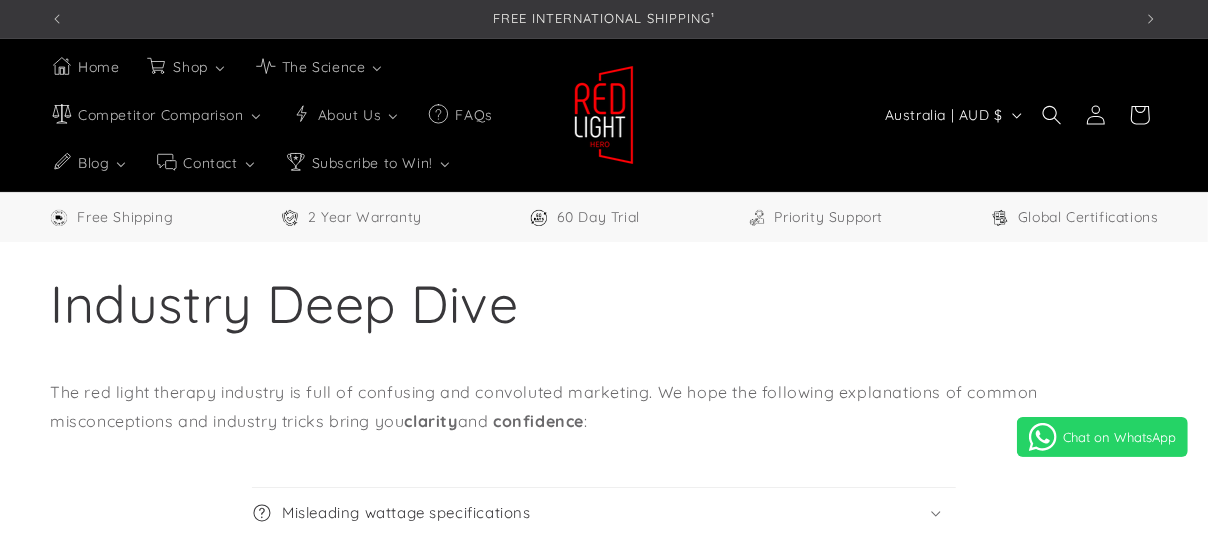 select on "**" 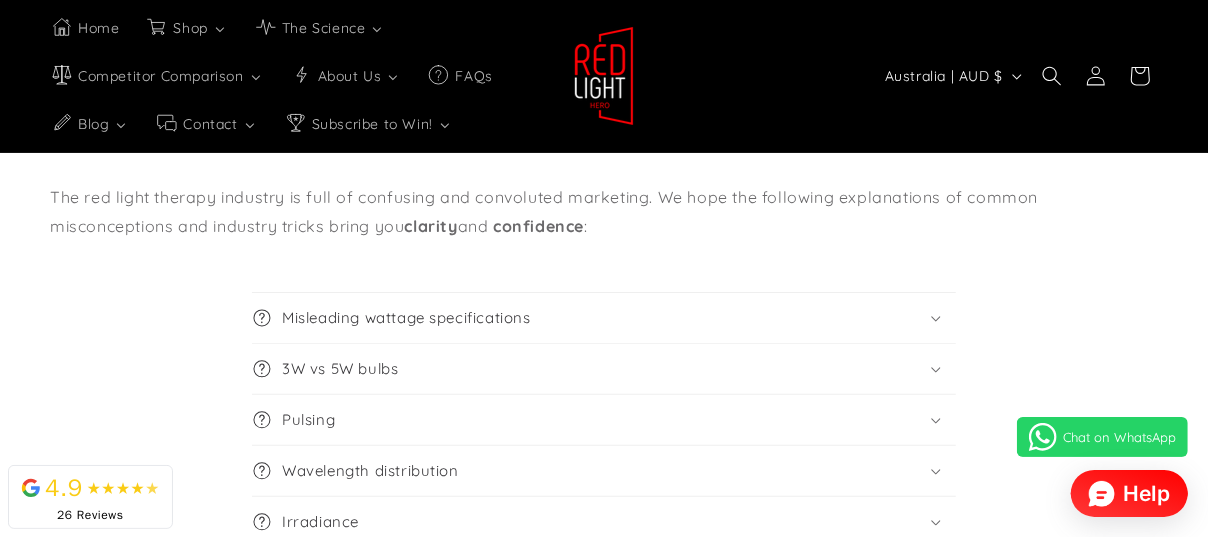 scroll, scrollTop: 248, scrollLeft: 0, axis: vertical 